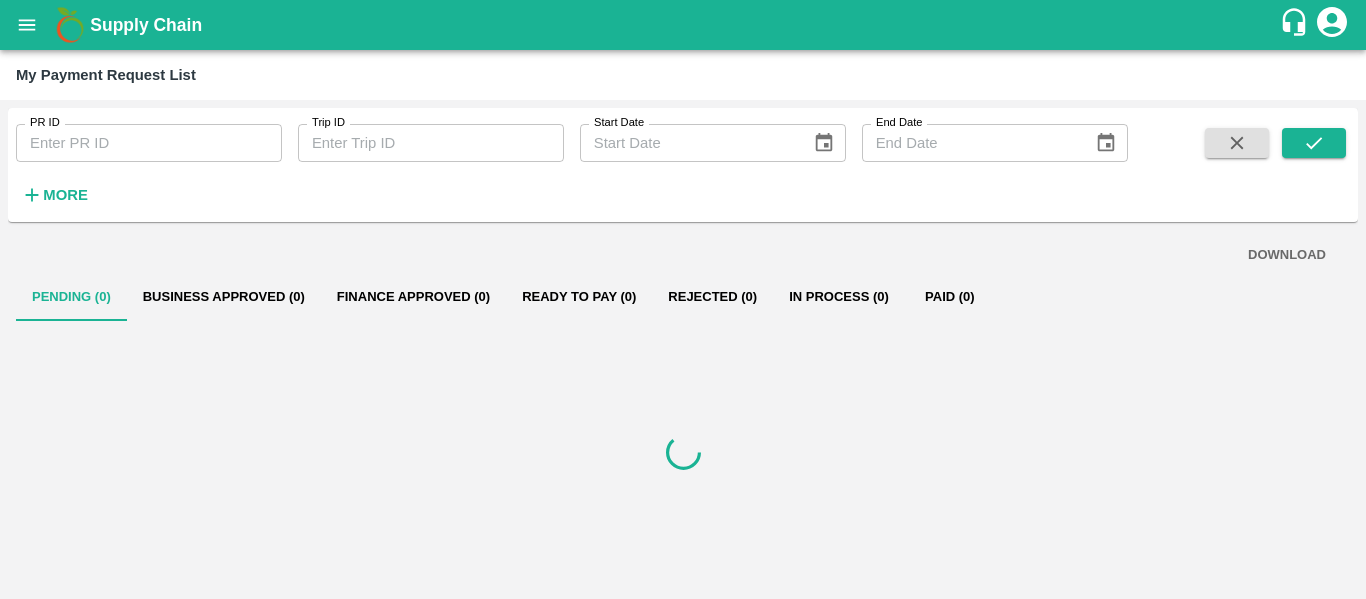 scroll, scrollTop: 0, scrollLeft: 0, axis: both 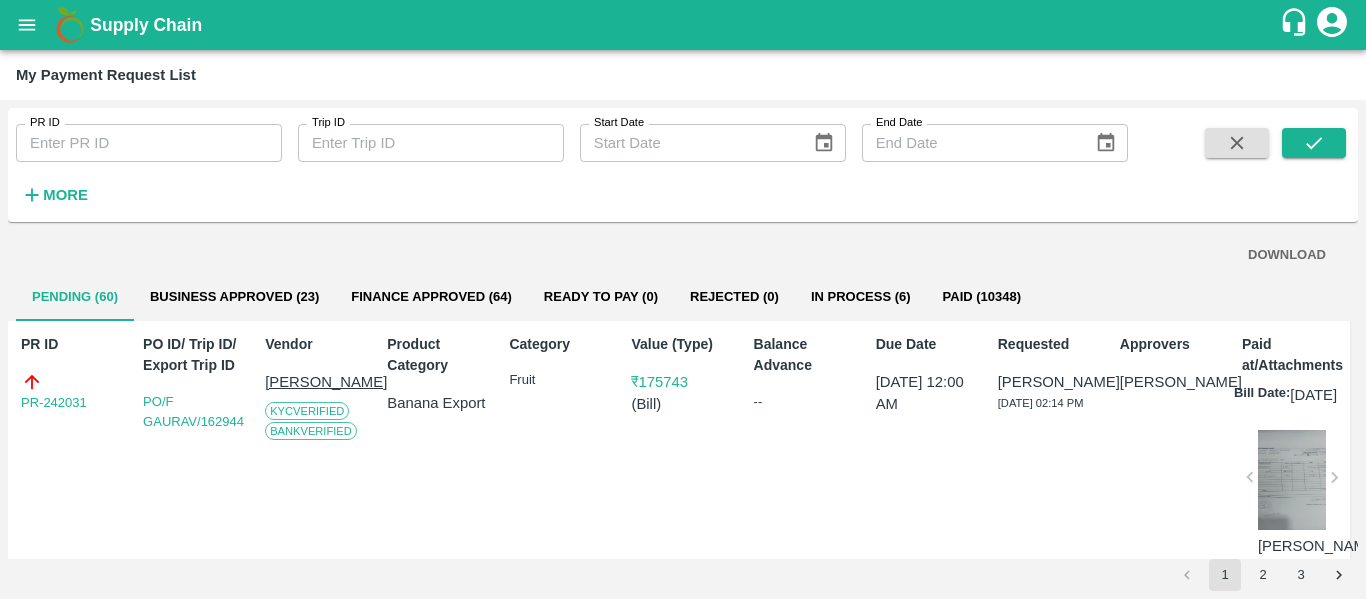click 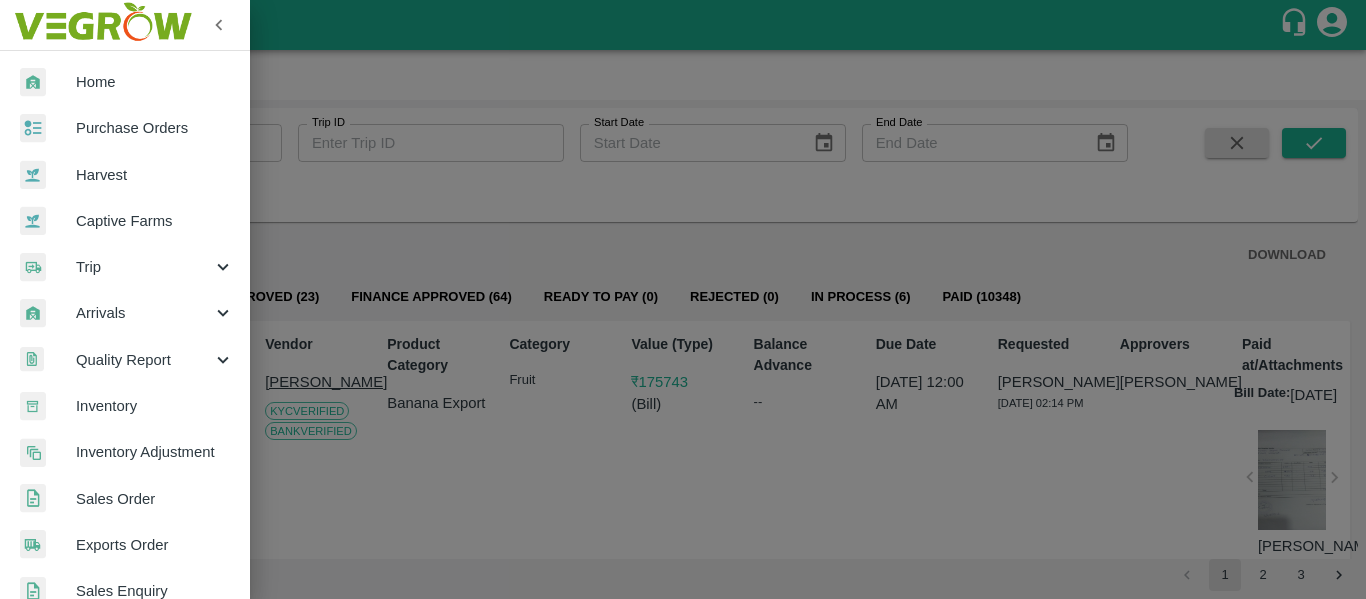 click on "Purchase Orders" at bounding box center [155, 128] 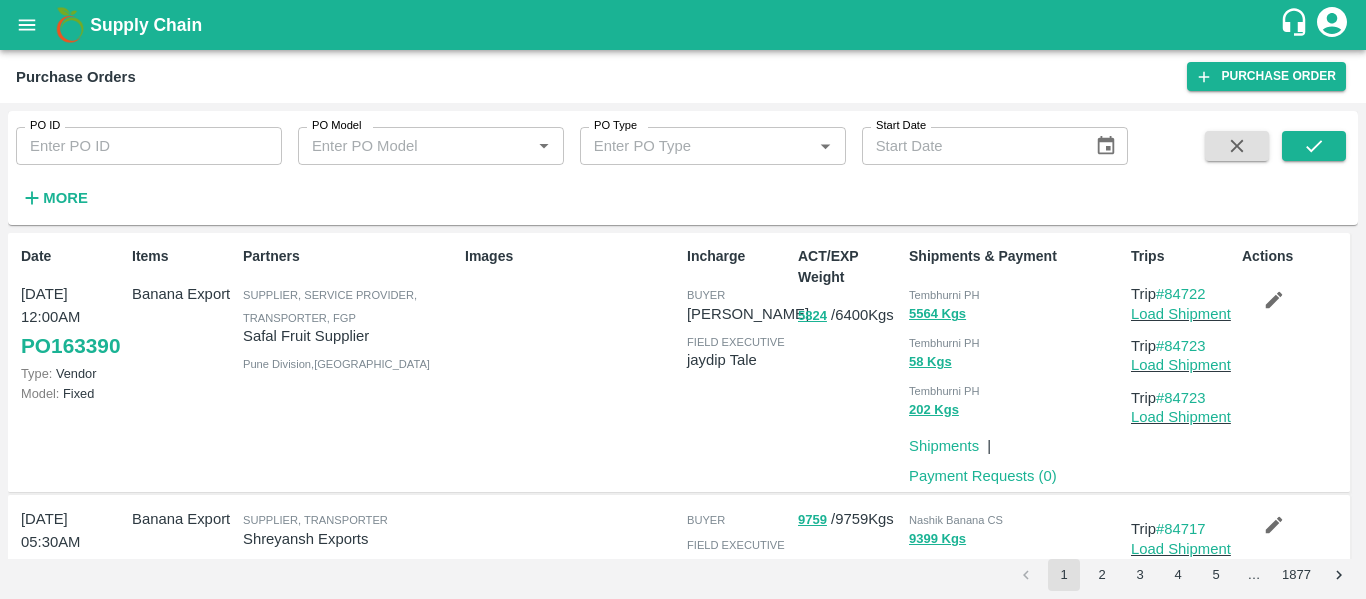 click 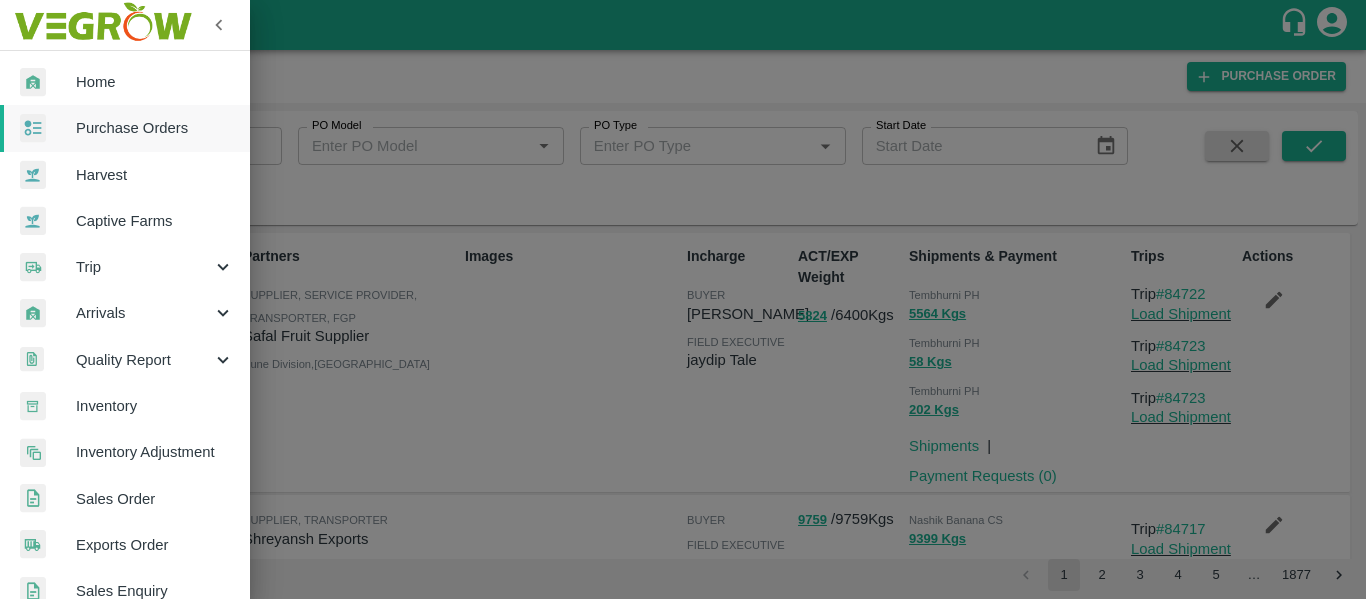 scroll, scrollTop: 540, scrollLeft: 0, axis: vertical 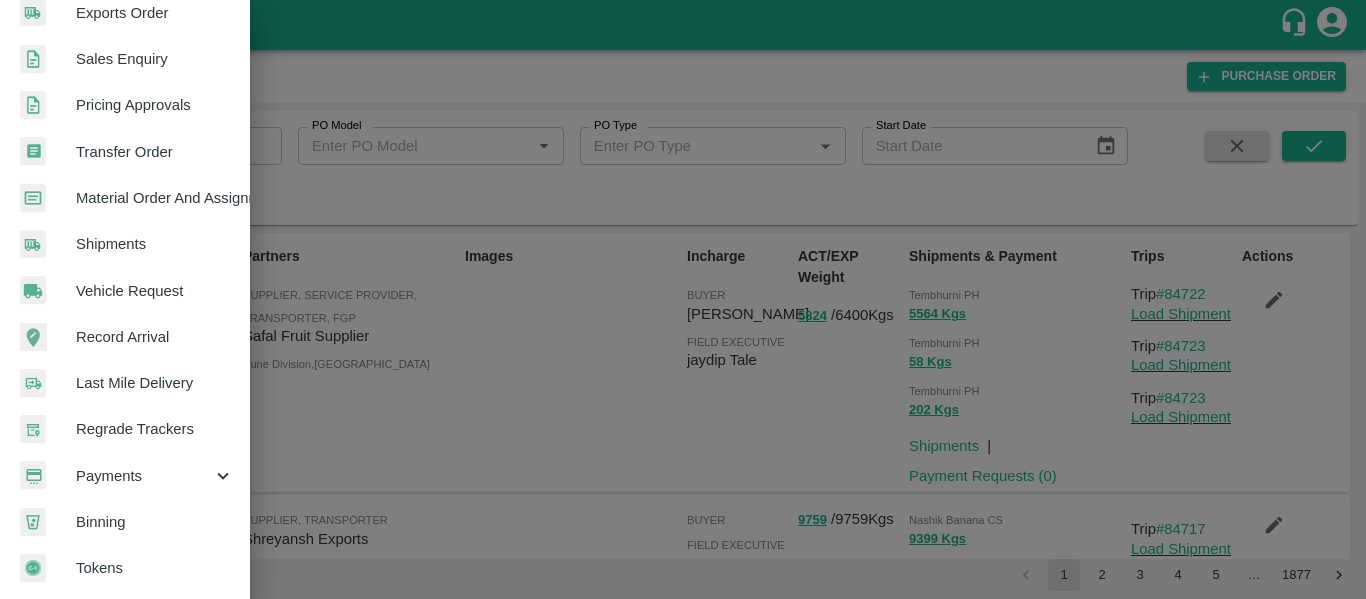click on "Payments" at bounding box center [144, 476] 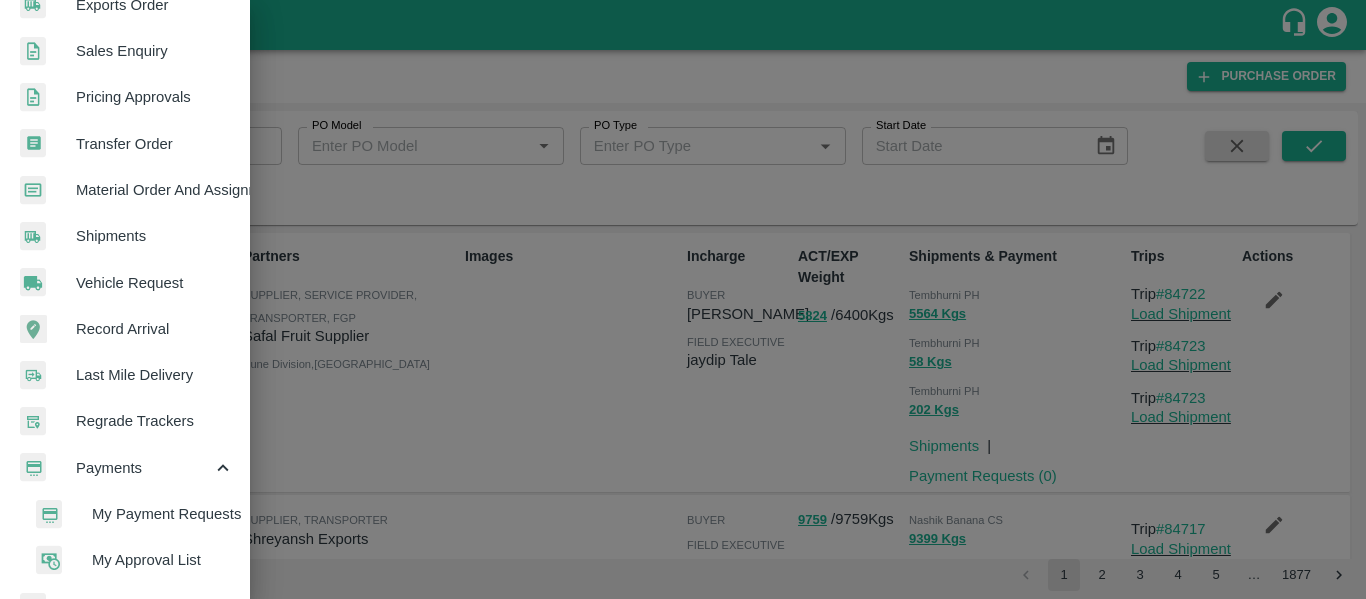click on "My Payment Requests" at bounding box center [163, 514] 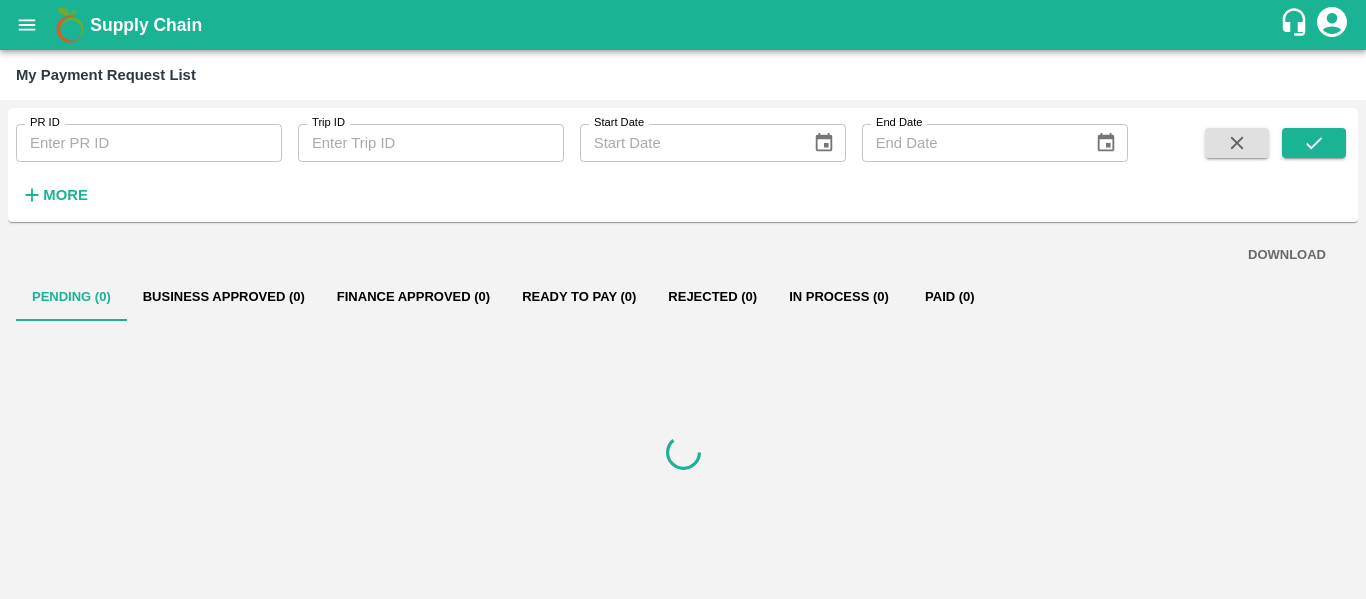 scroll, scrollTop: 0, scrollLeft: 0, axis: both 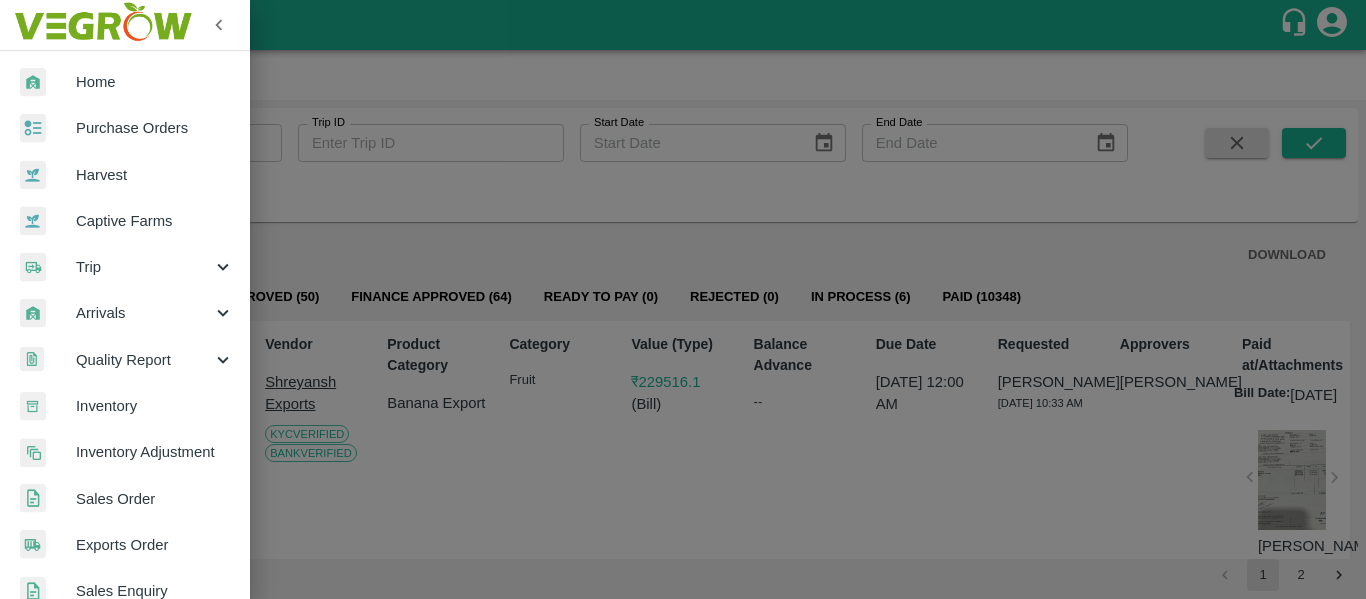 click on "Purchase Orders" at bounding box center (155, 128) 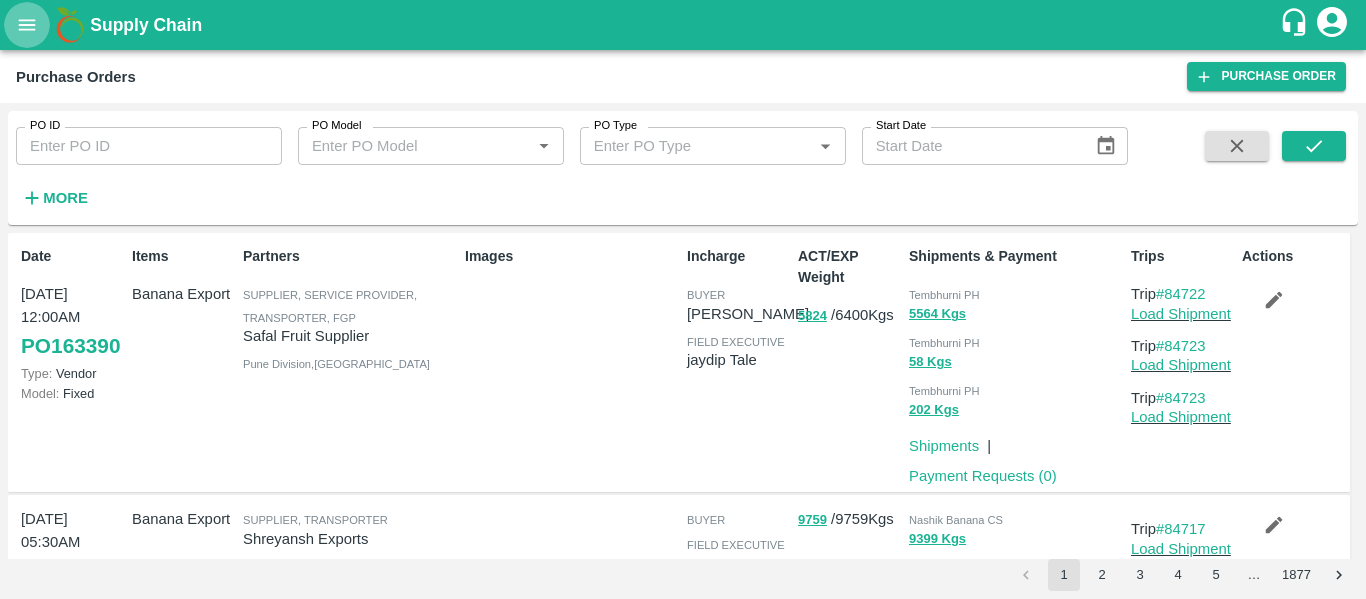 click 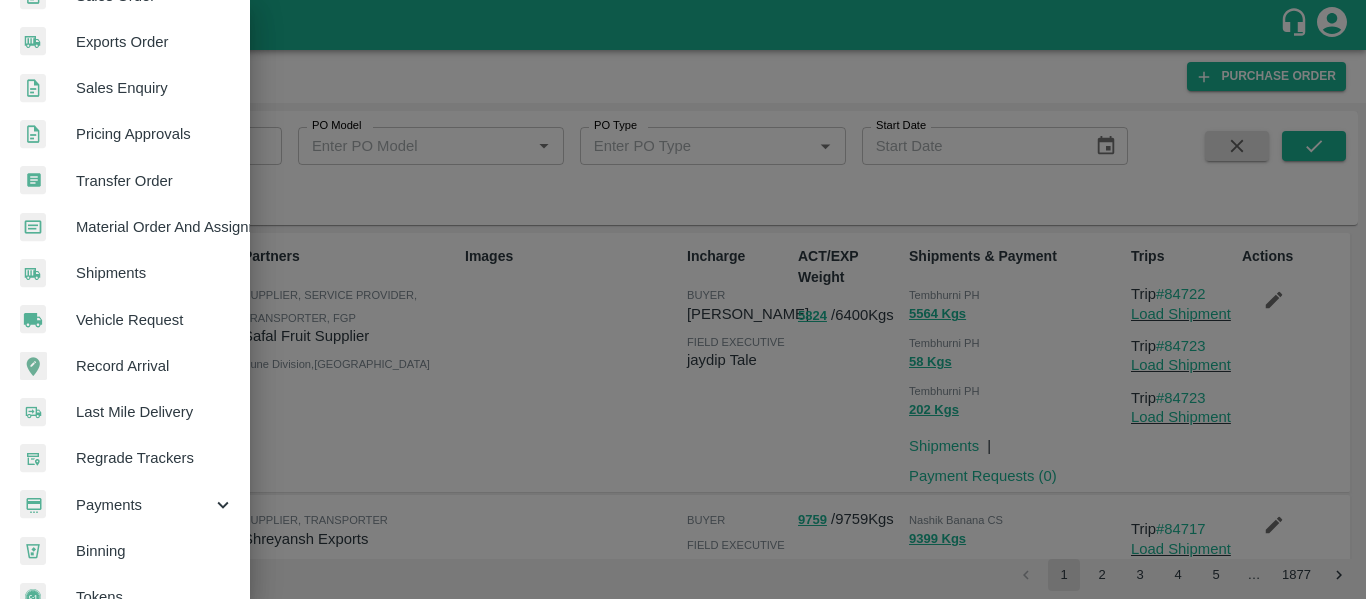 scroll, scrollTop: 540, scrollLeft: 0, axis: vertical 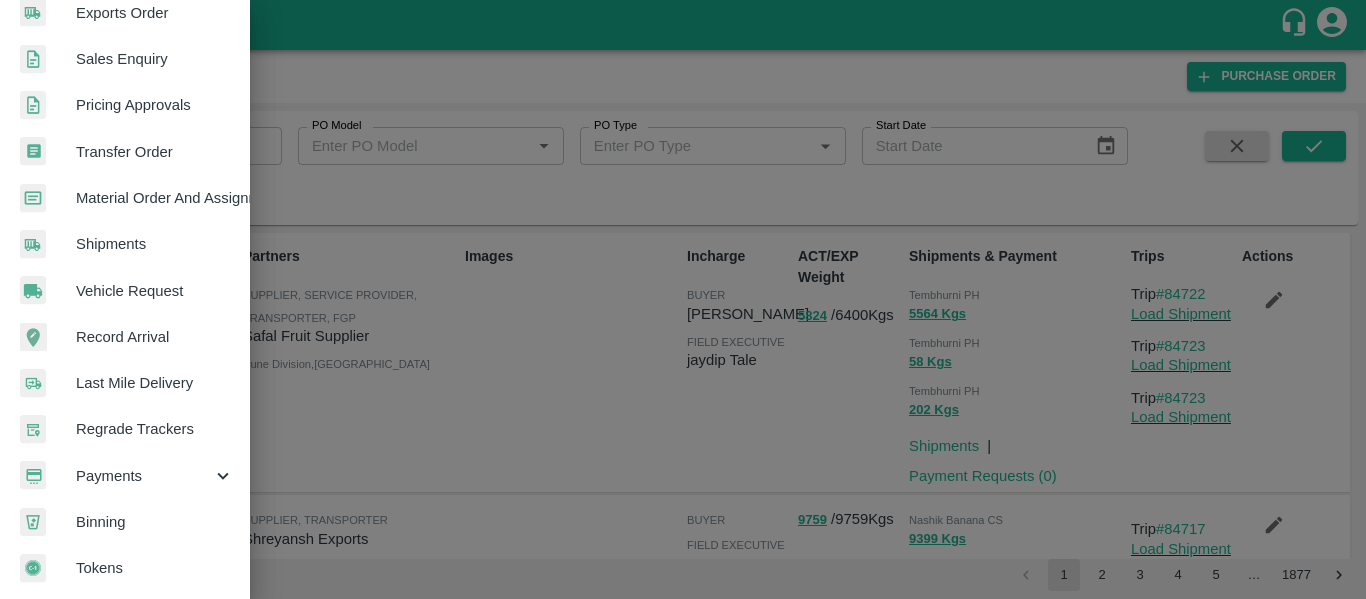 click on "Payments" at bounding box center (144, 476) 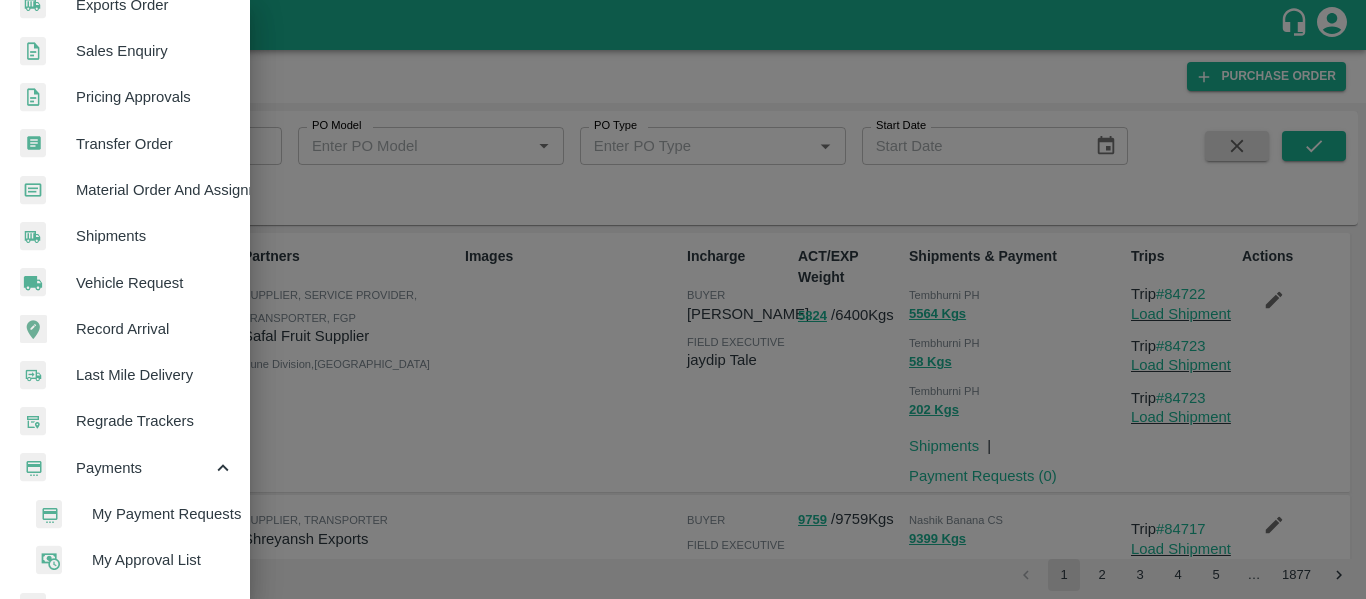 click on "My Payment Requests" at bounding box center [163, 514] 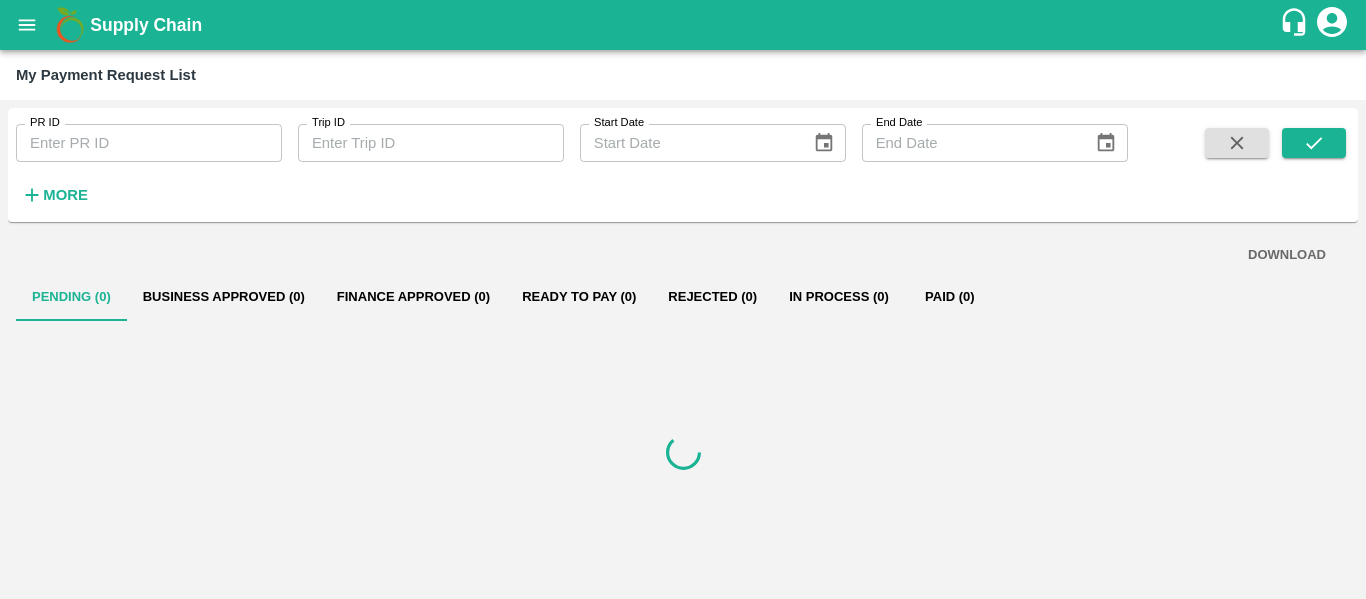 scroll, scrollTop: 0, scrollLeft: 0, axis: both 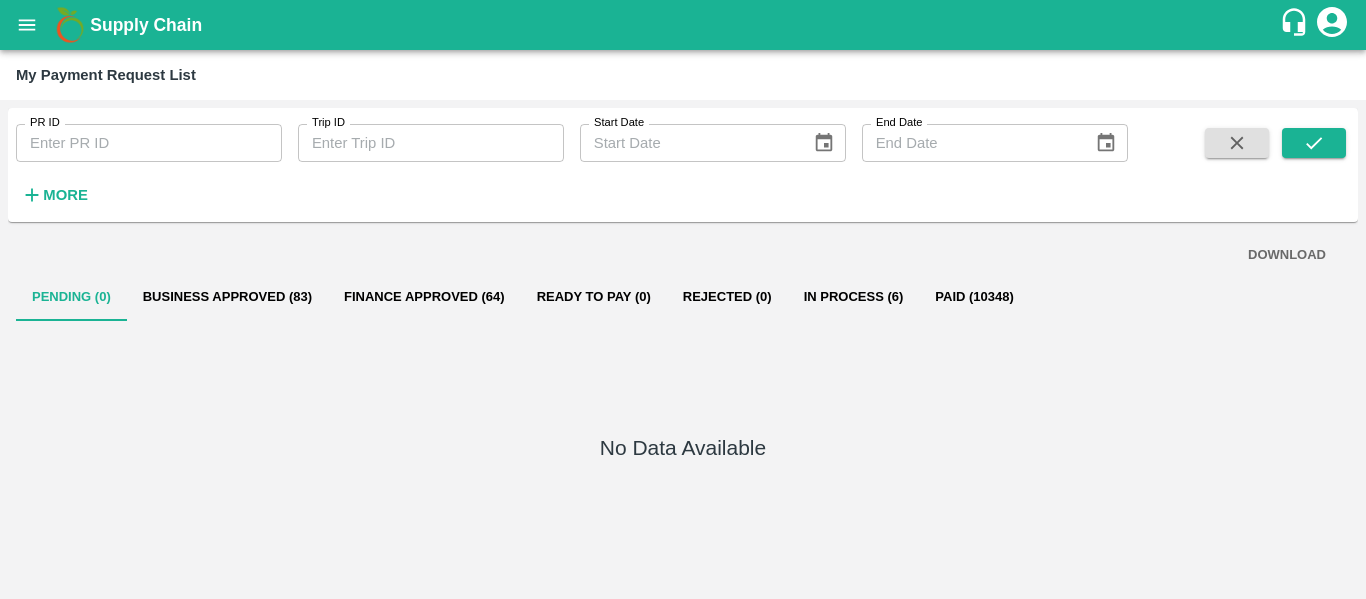 click on "Business Approved (83)" at bounding box center [227, 297] 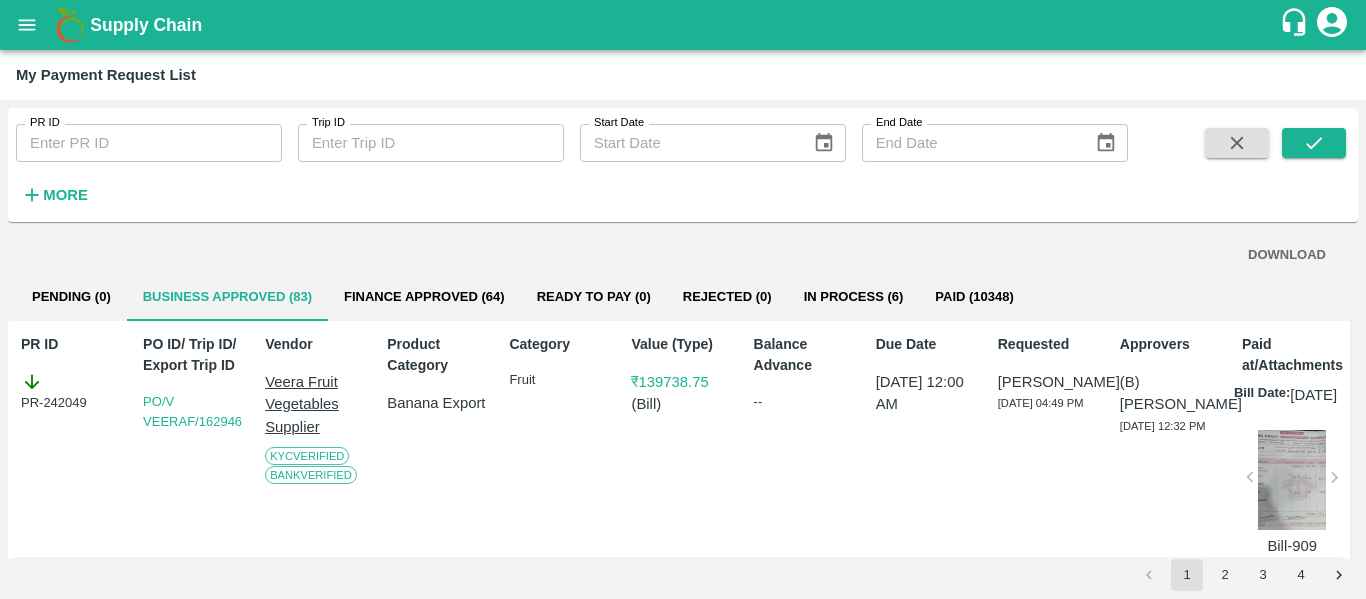 click on "DOWNLOAD" at bounding box center (1287, 255) 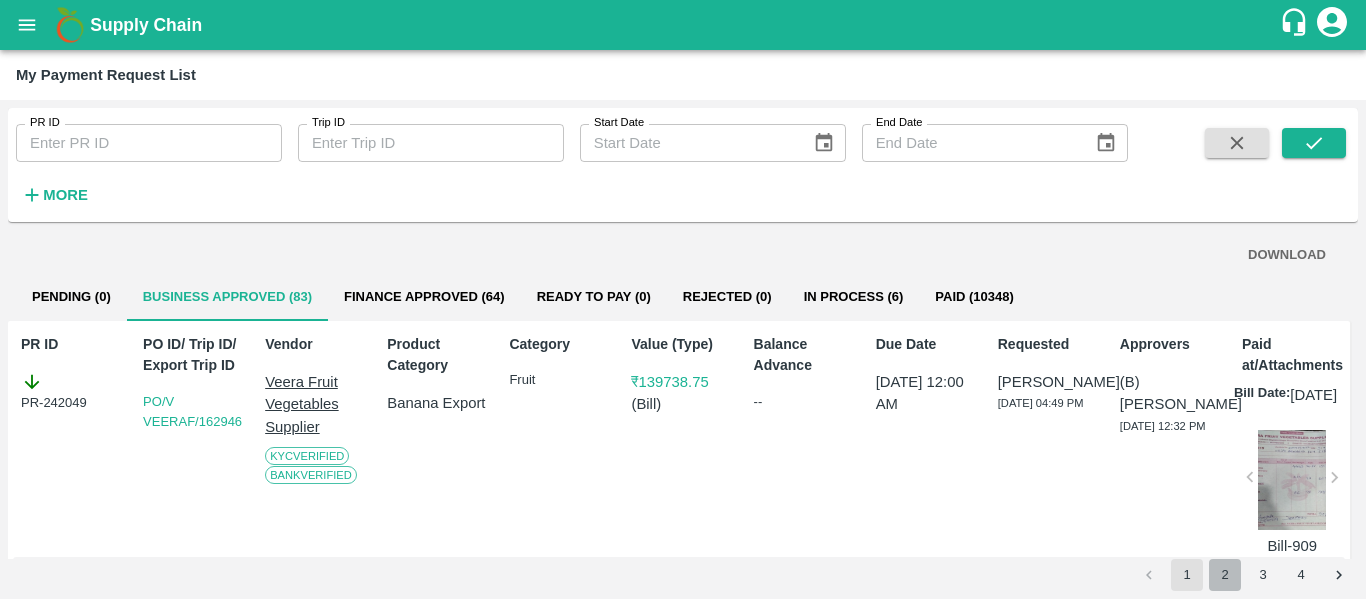 click on "2" at bounding box center (1225, 575) 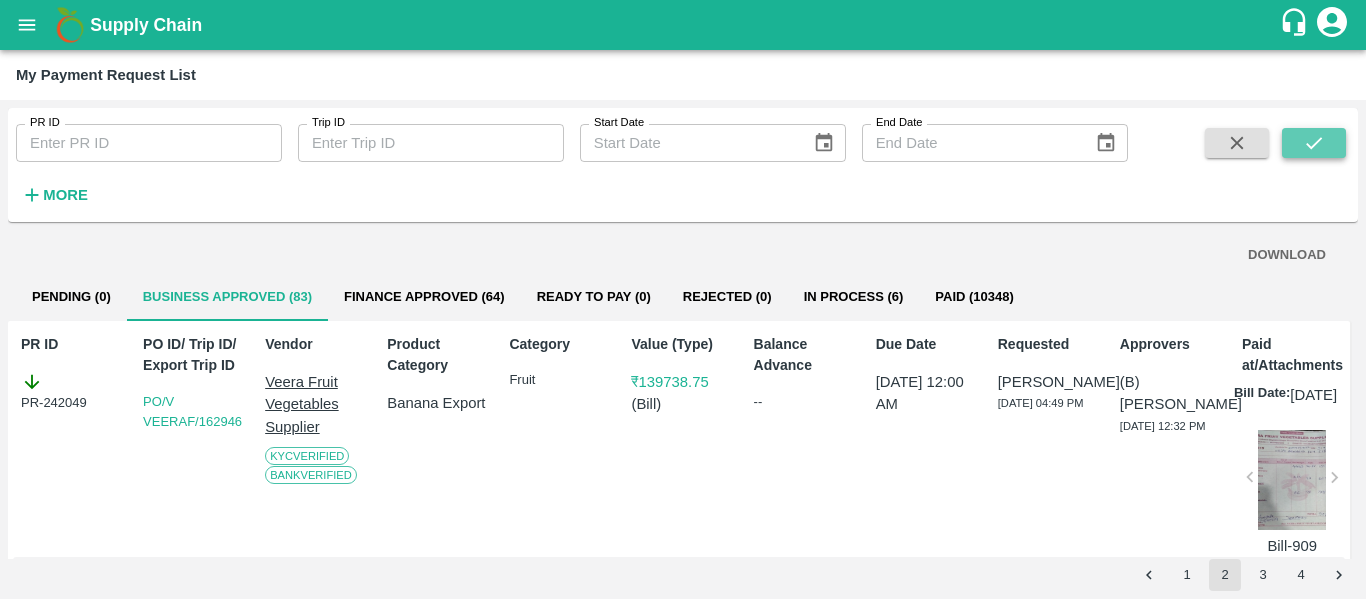 click 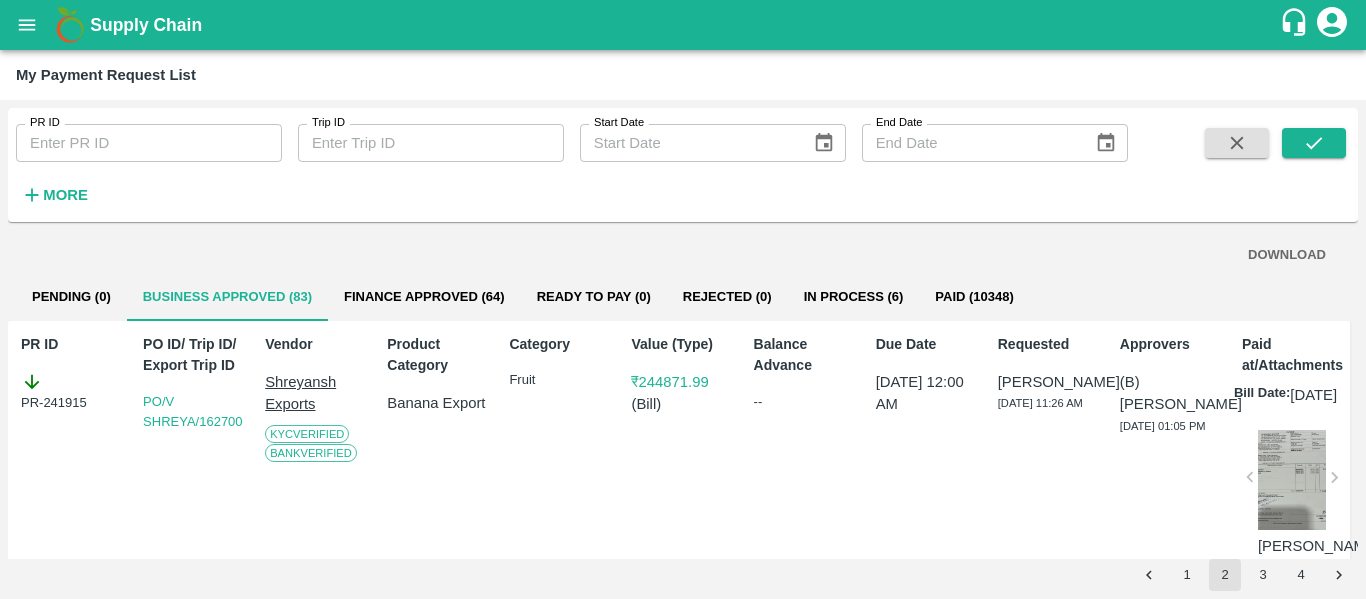click on "DOWNLOAD" at bounding box center [1287, 255] 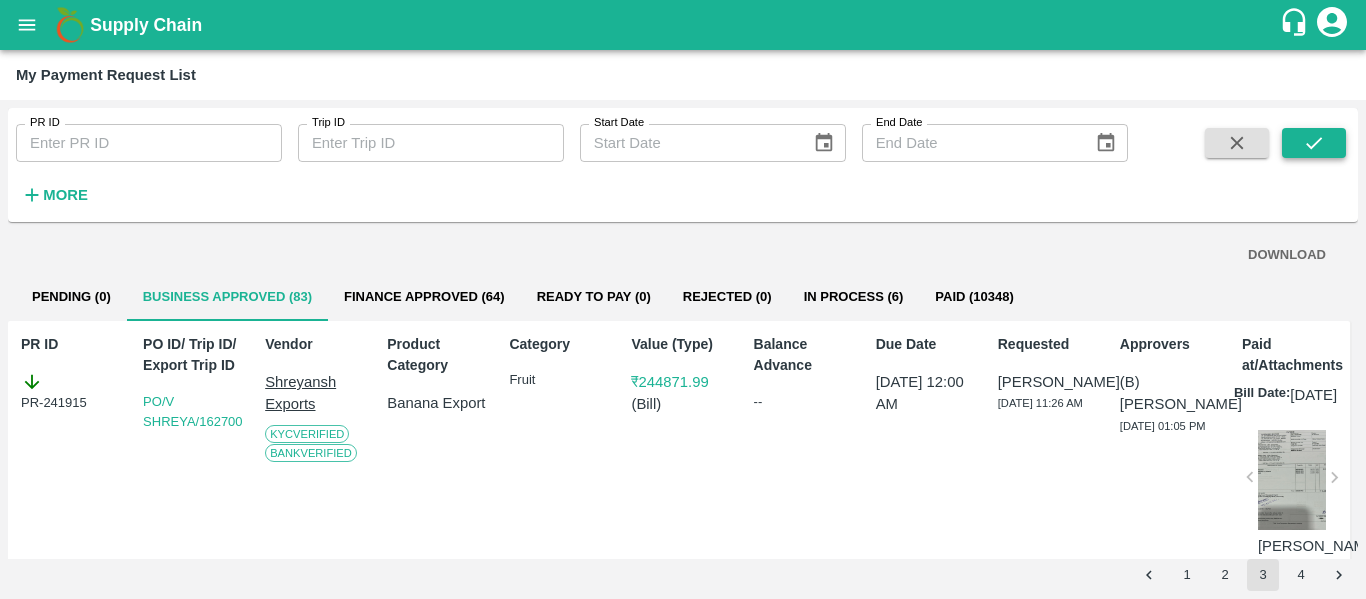 click 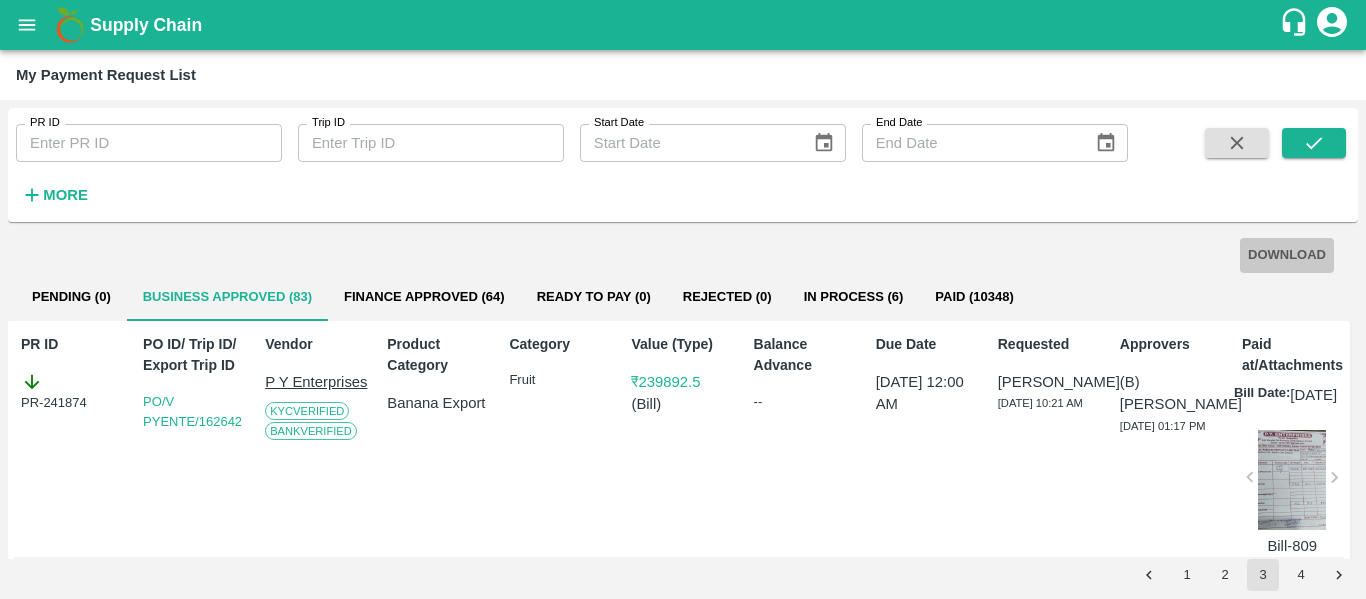 click on "DOWNLOAD" at bounding box center [1287, 255] 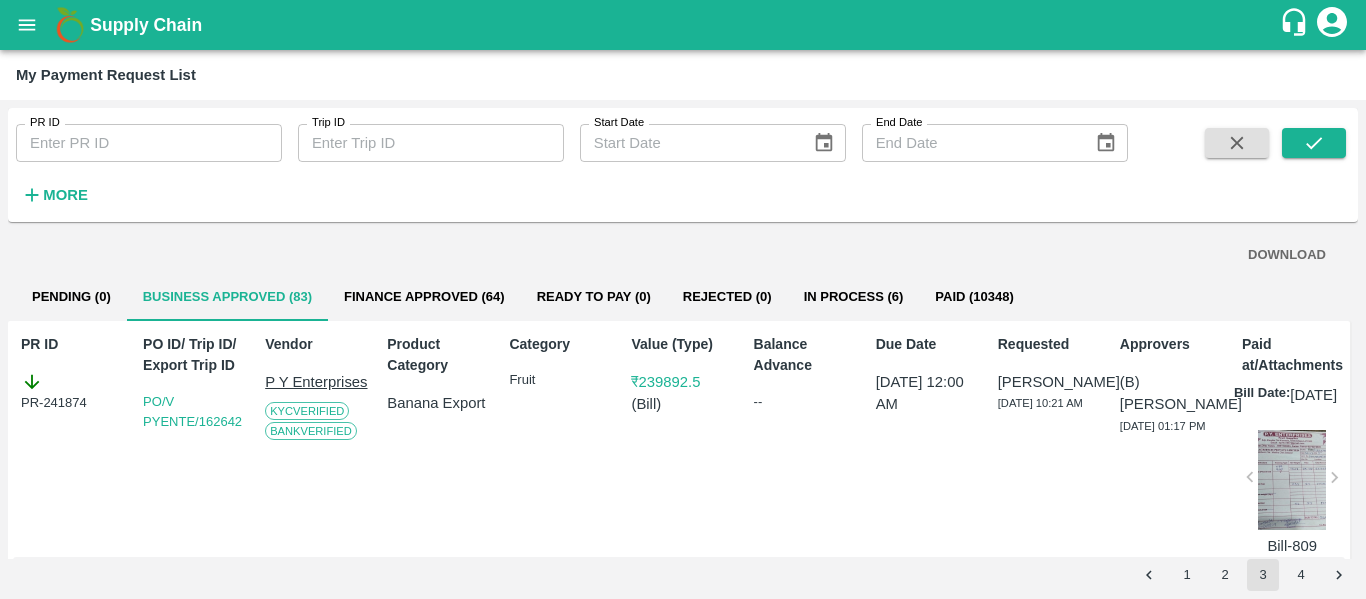 click on "4" at bounding box center (1301, 575) 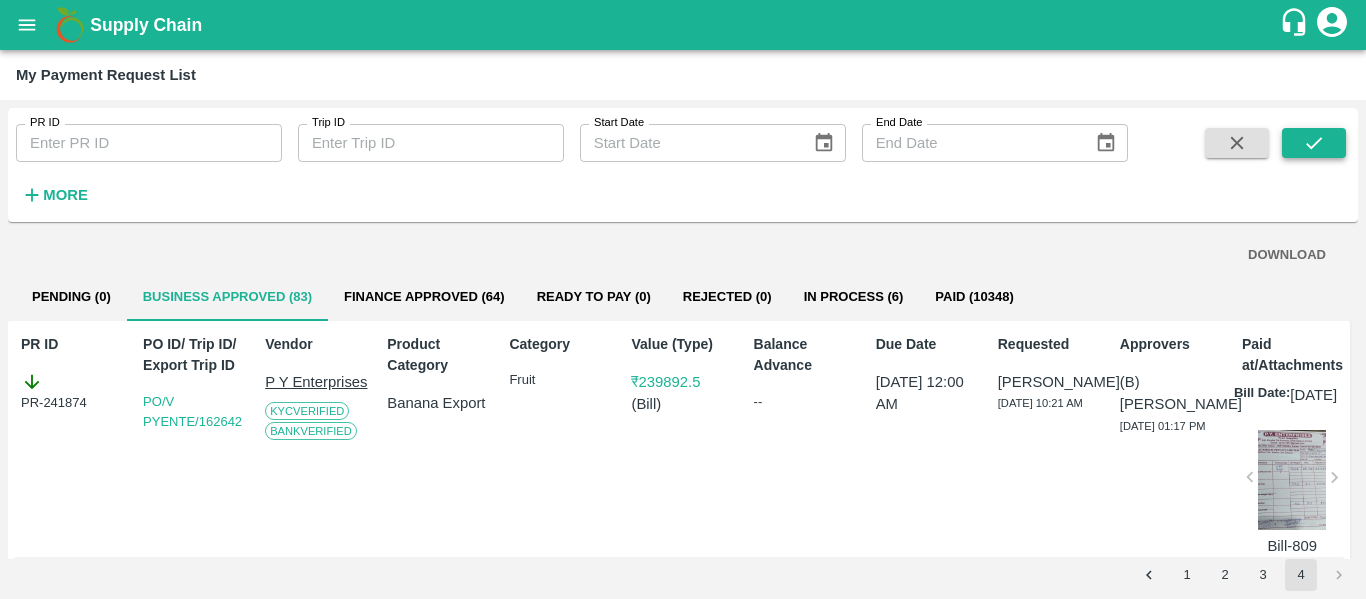 click 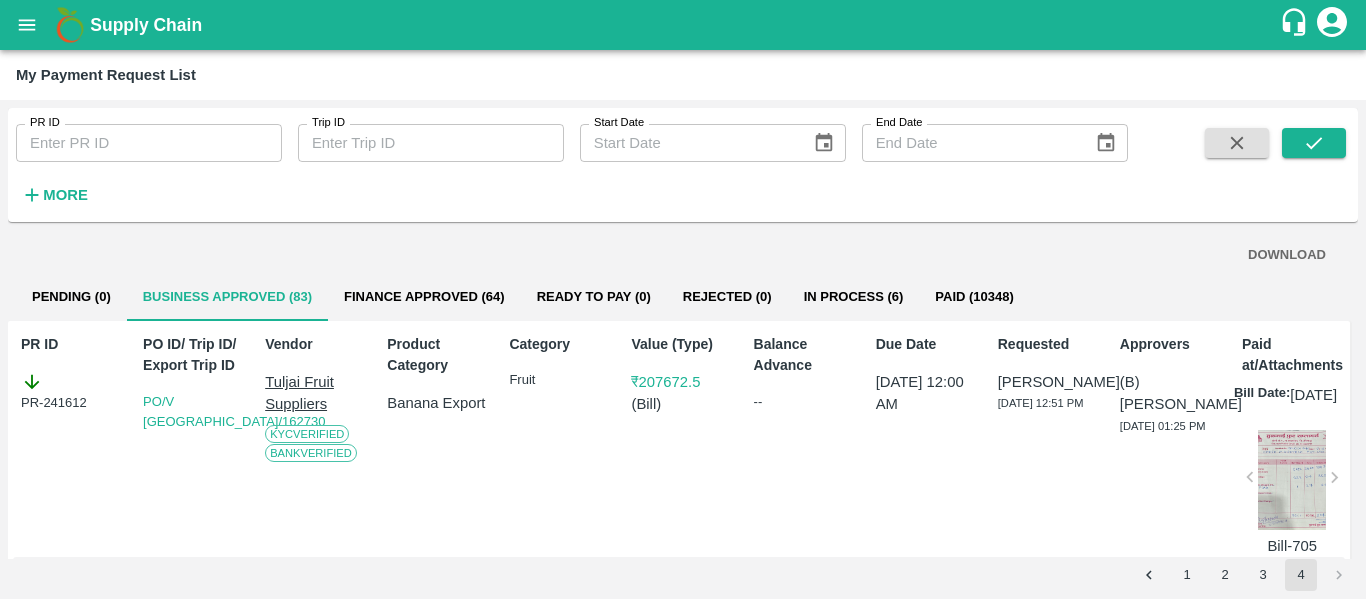 click on "DOWNLOAD" at bounding box center (1287, 255) 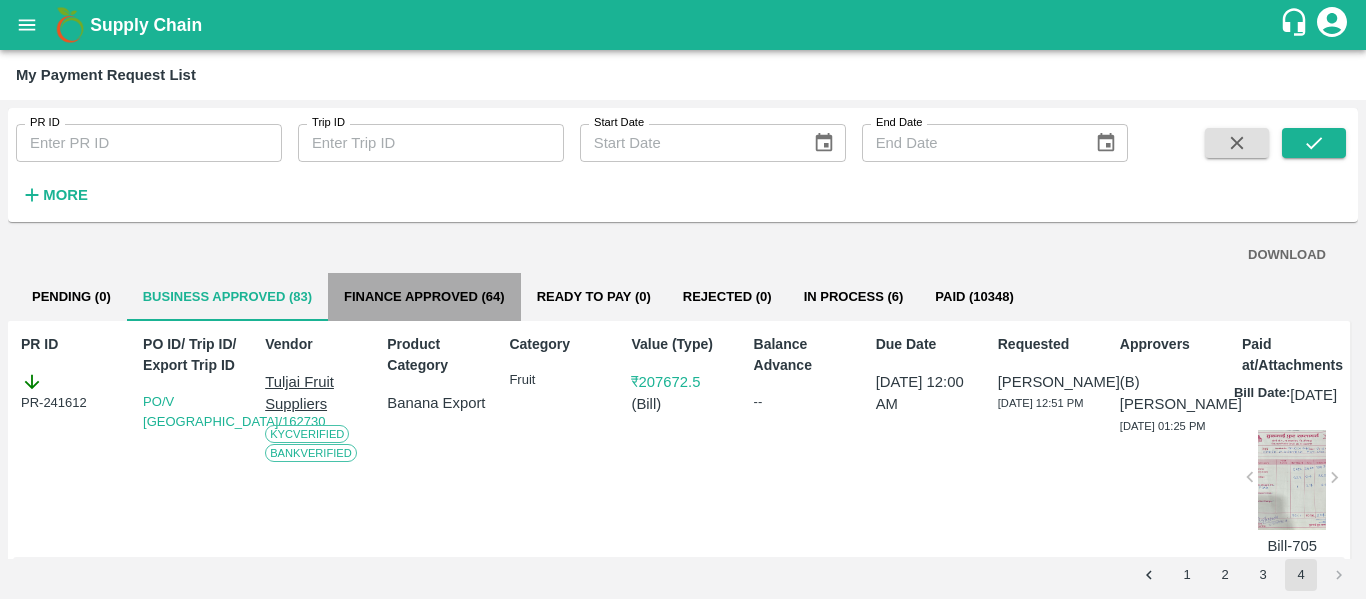 click on "Finance Approved (64)" at bounding box center (424, 297) 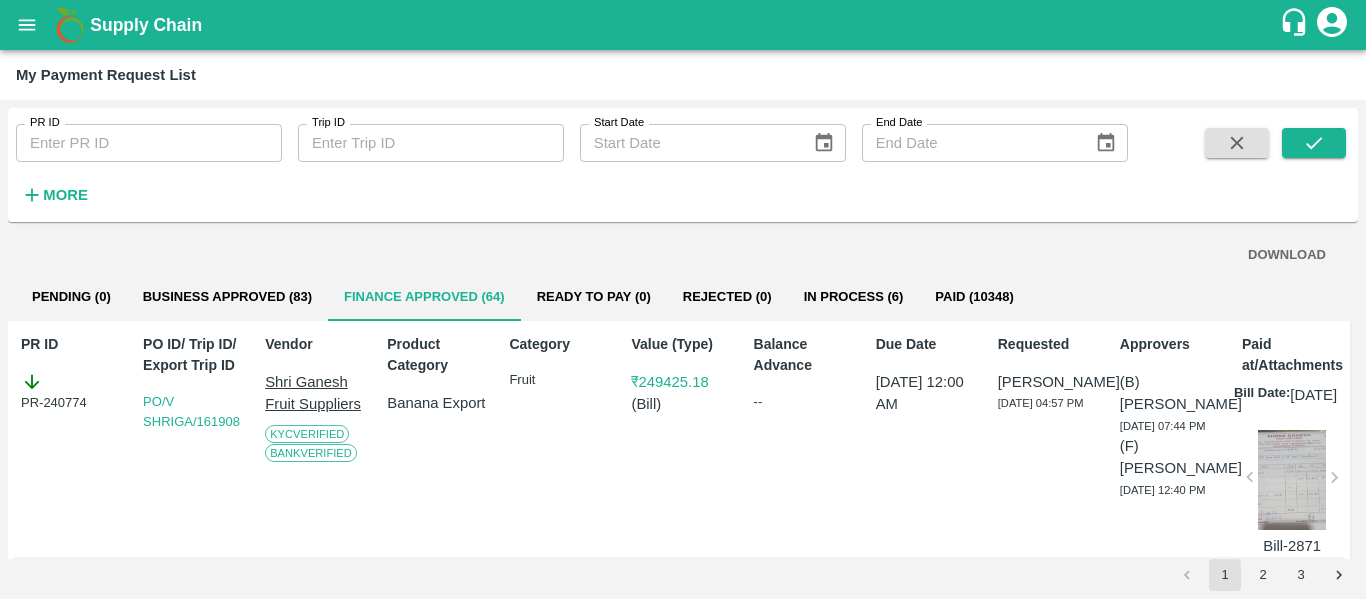 click on "DOWNLOAD" at bounding box center (1287, 255) 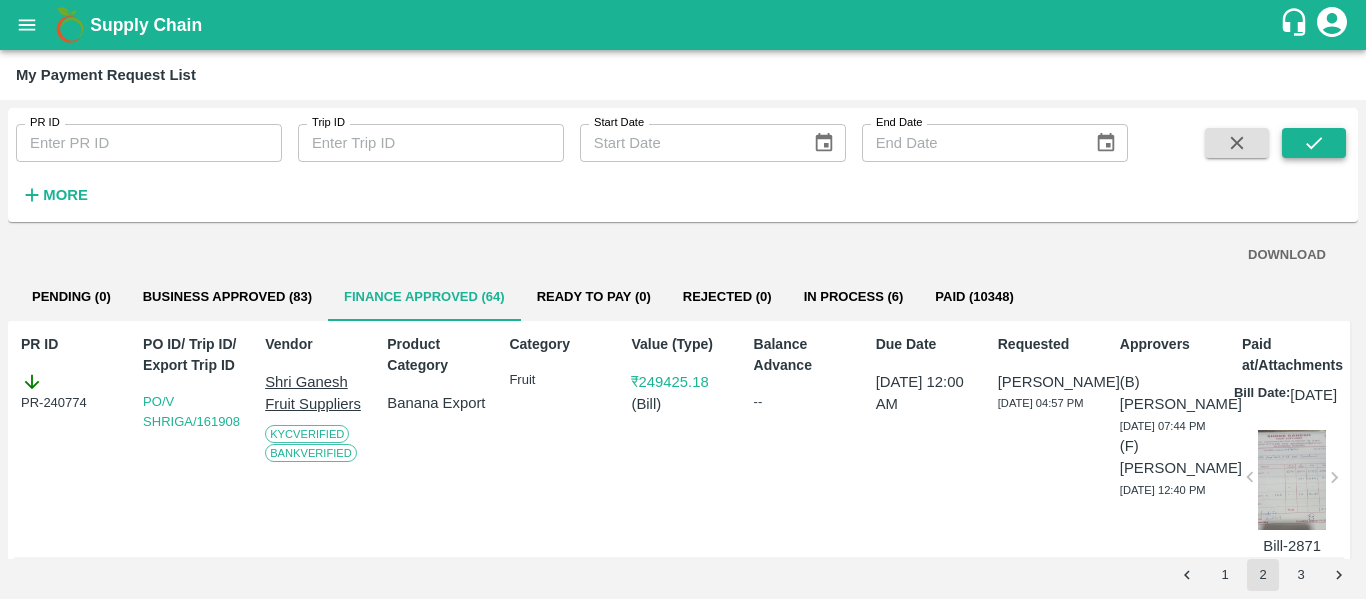 click at bounding box center (1314, 143) 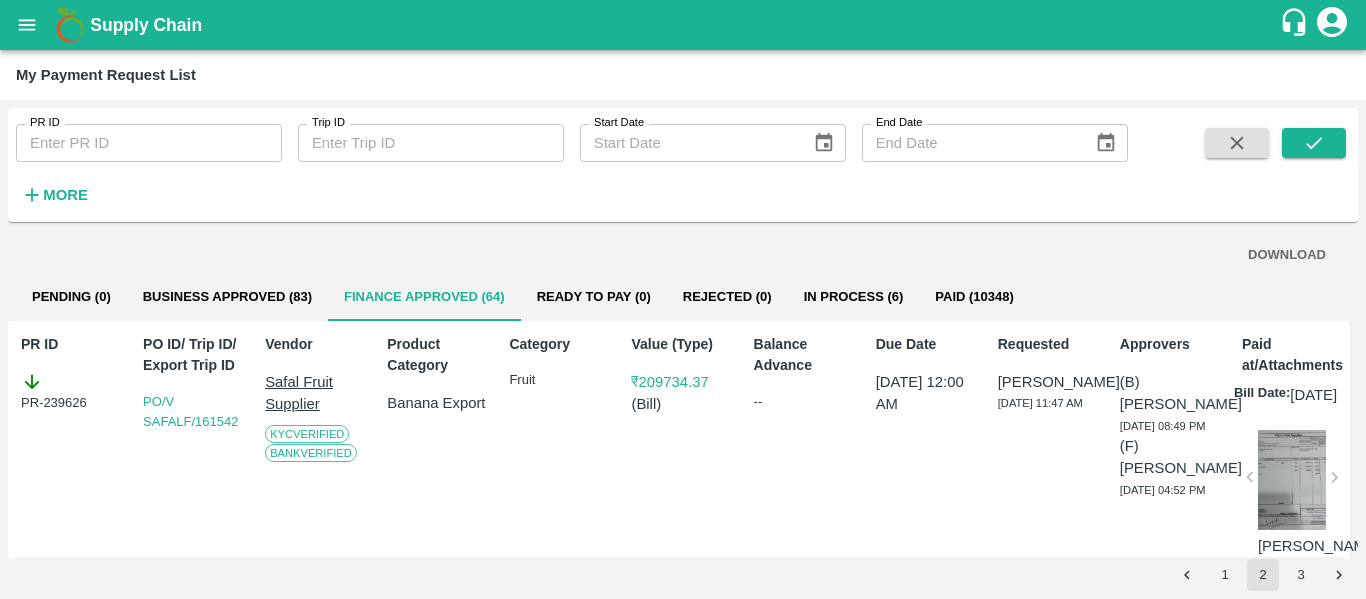 click on "DOWNLOAD" at bounding box center (1287, 255) 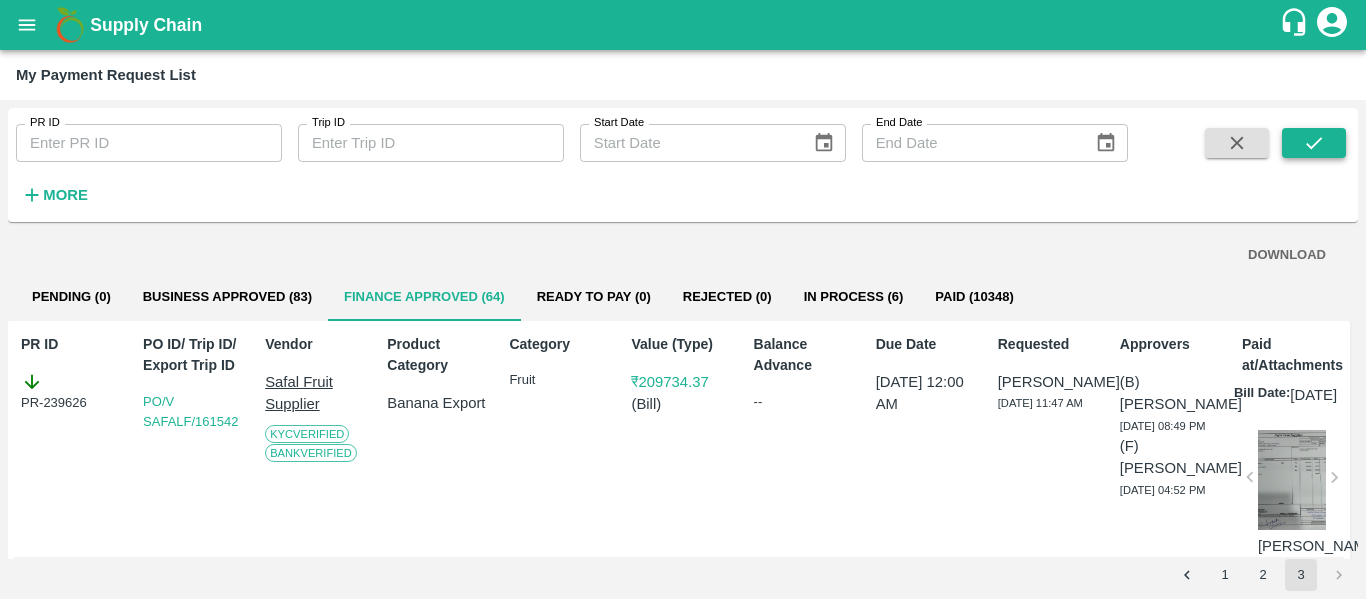 click 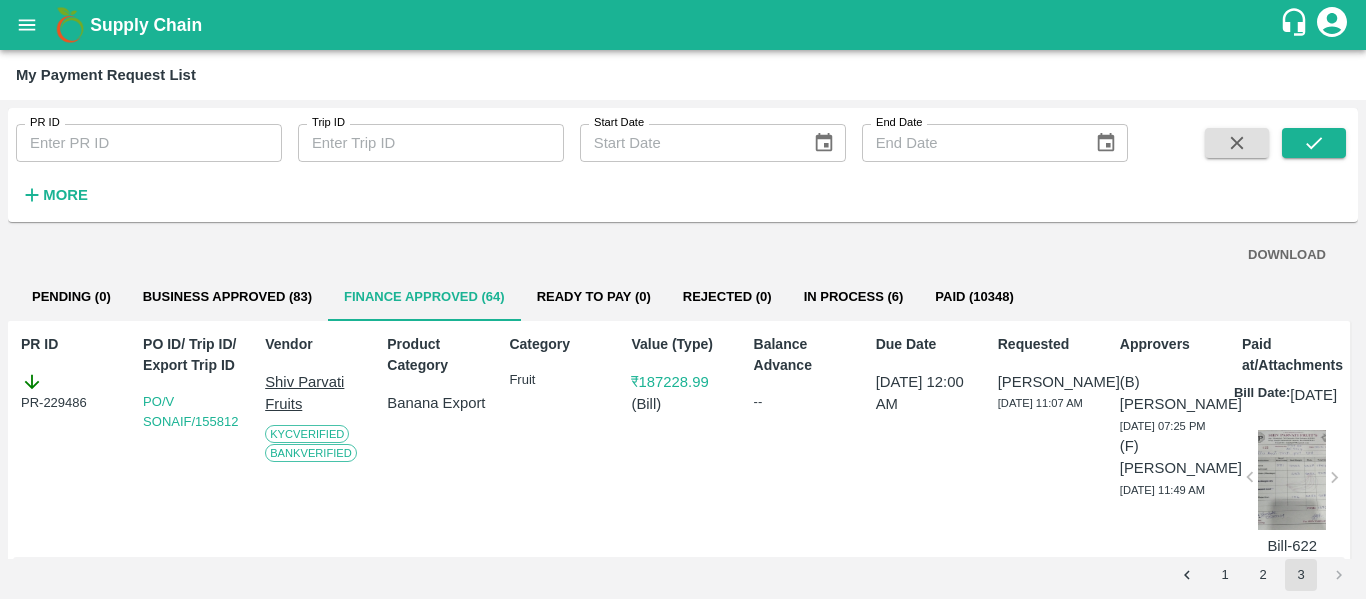 click on "DOWNLOAD" at bounding box center (1287, 255) 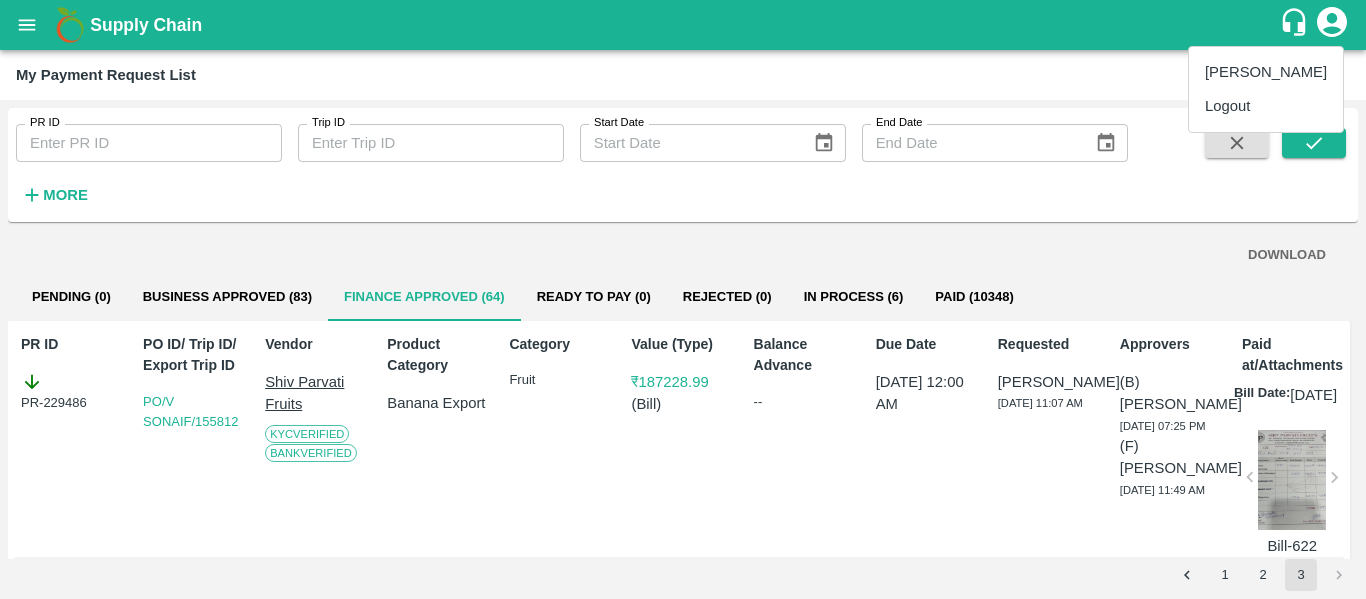 click on "Logout" at bounding box center (1266, 106) 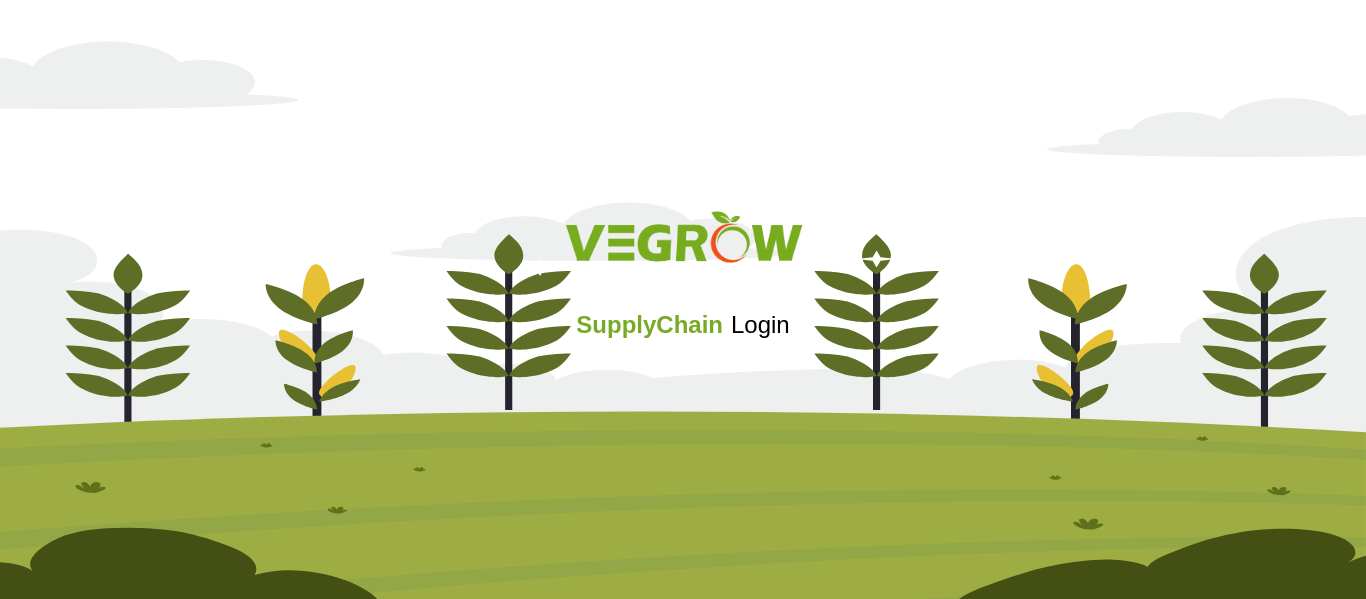 click at bounding box center (683, 379) 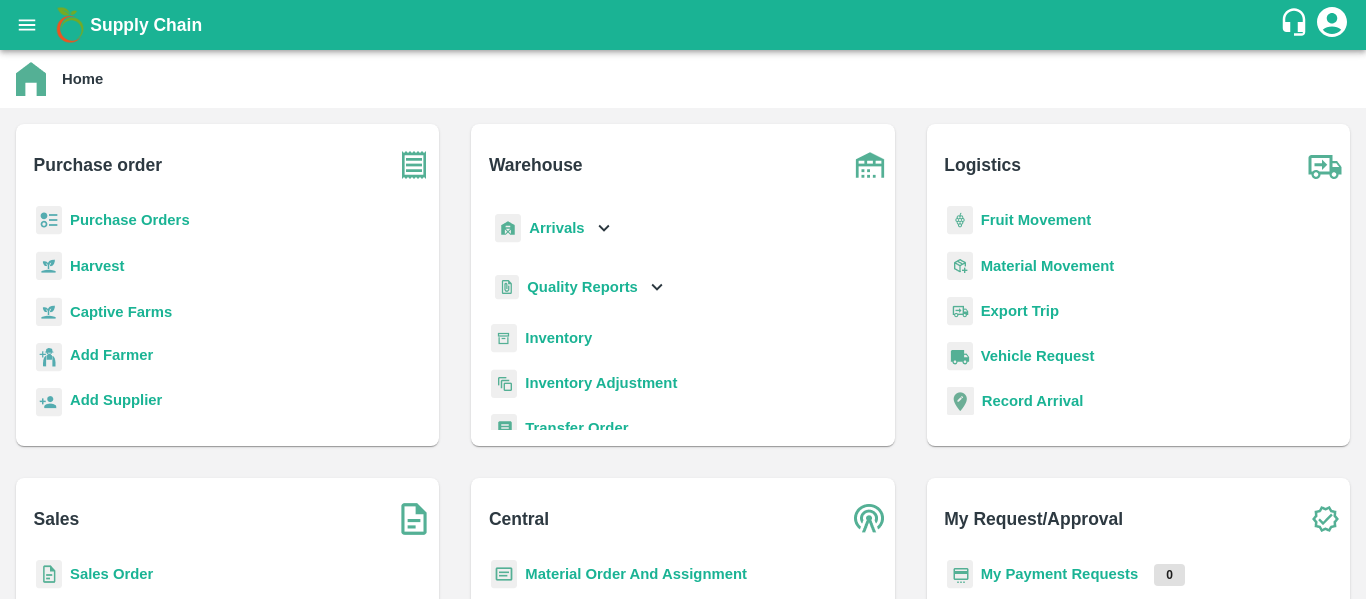 click on "My Payment Requests" at bounding box center [1060, 574] 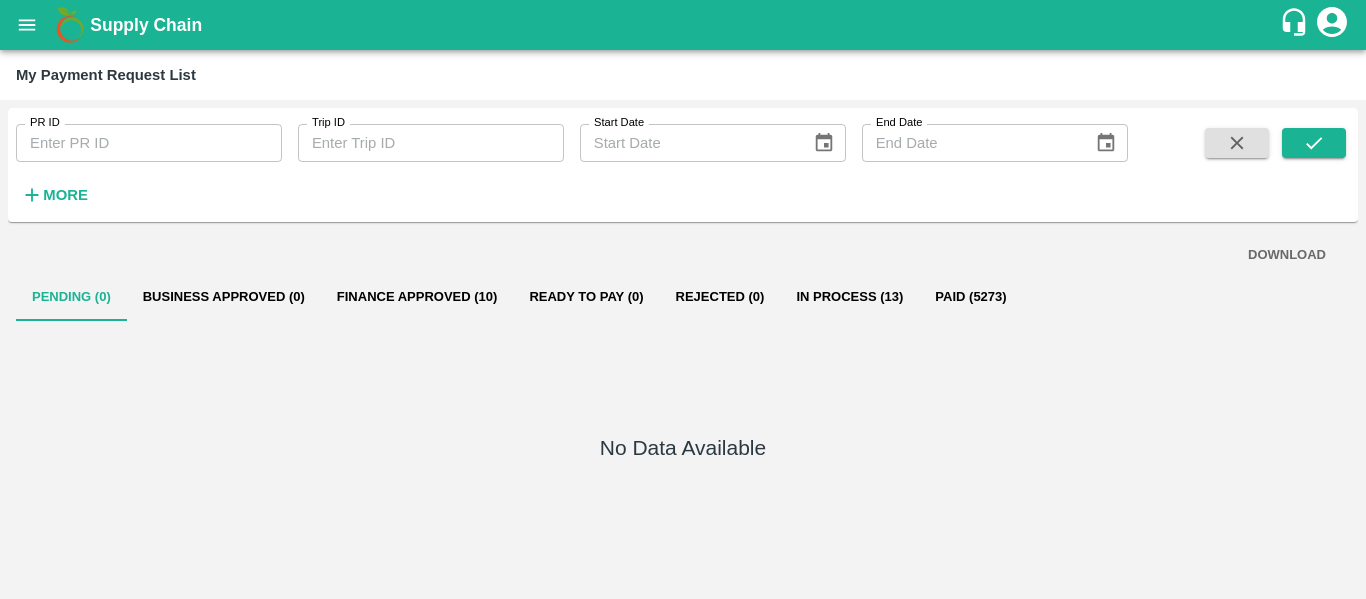 click 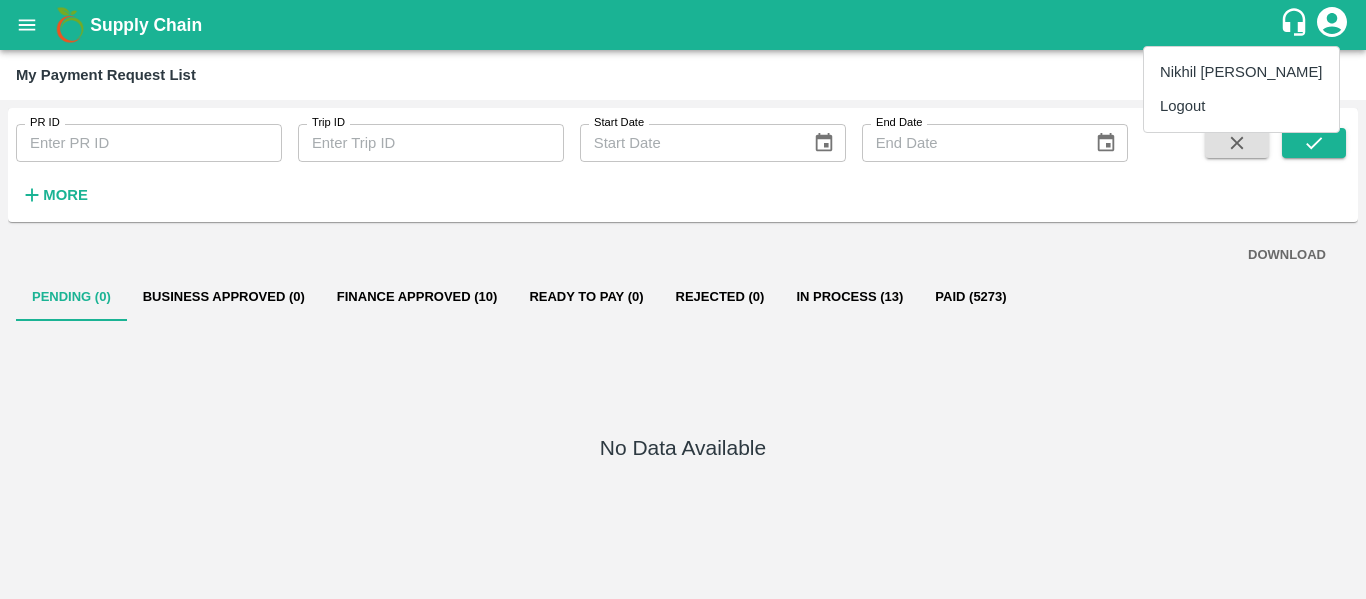click at bounding box center (683, 299) 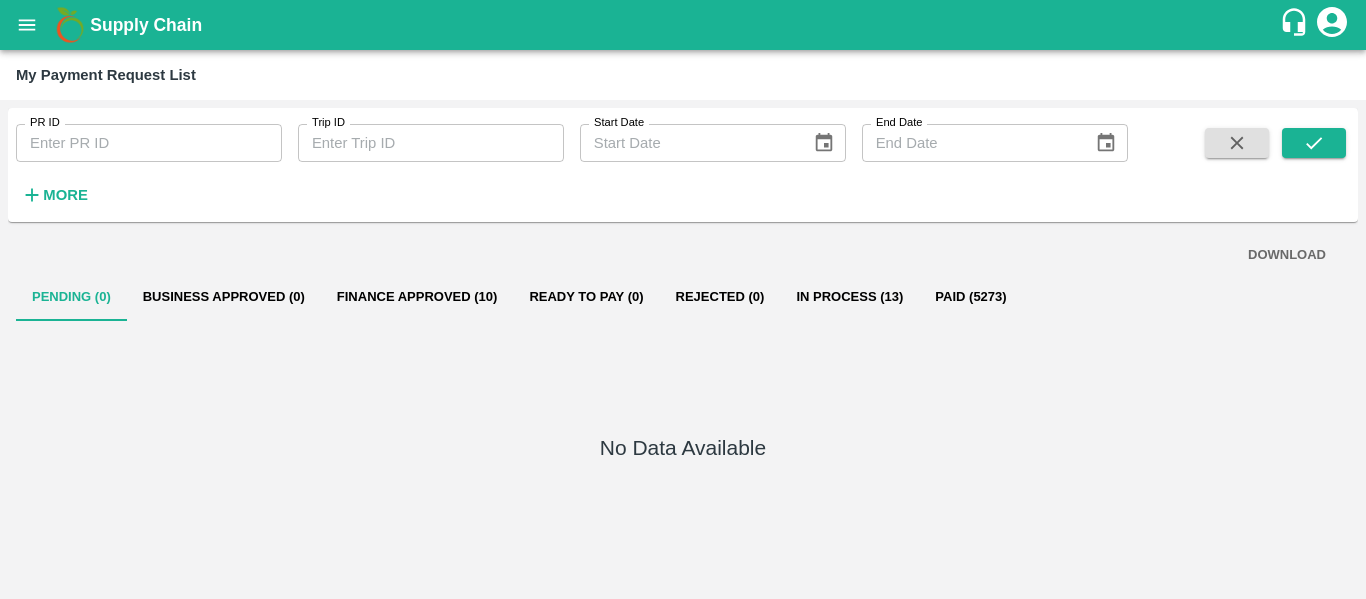 click on "Finance Approved (10)" at bounding box center [417, 297] 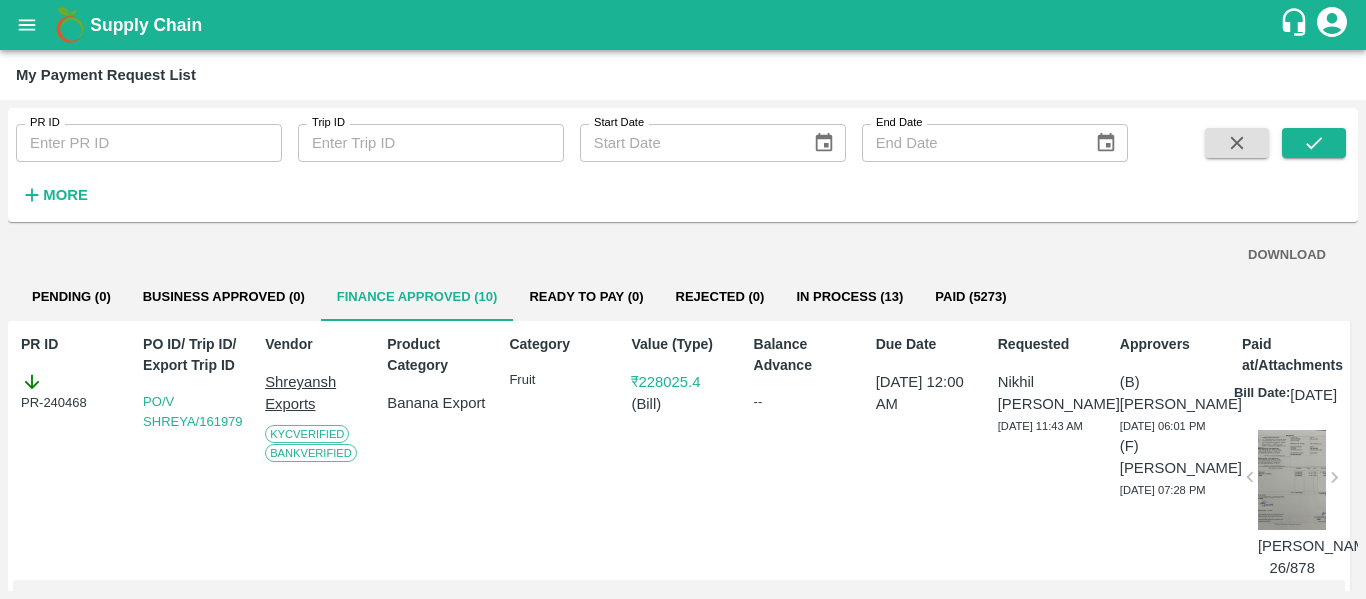 click on "DOWNLOAD" at bounding box center [1287, 255] 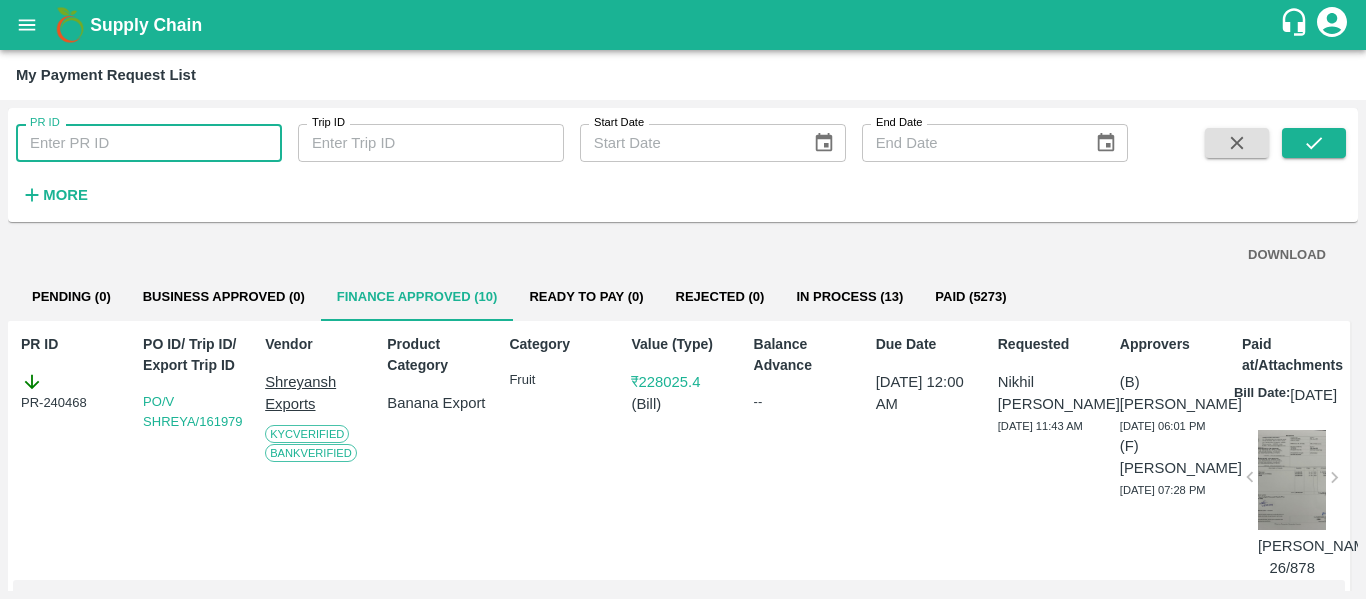 click on "PR ID" at bounding box center (149, 143) 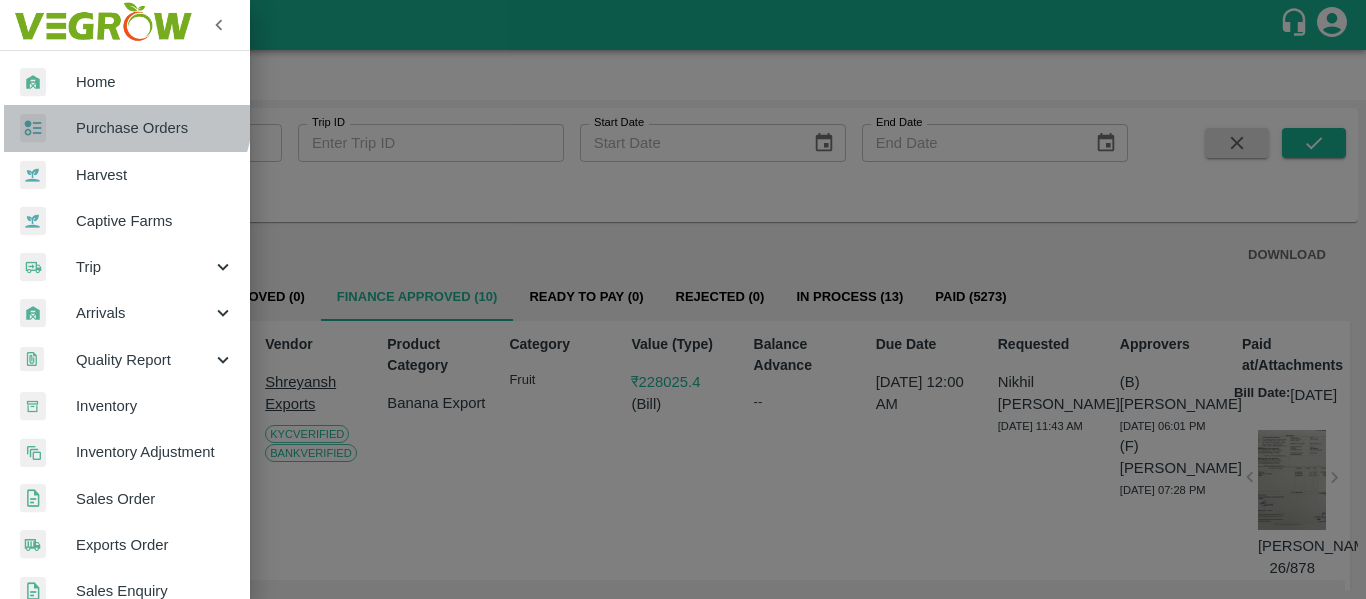 click on "Purchase Orders" at bounding box center [125, 128] 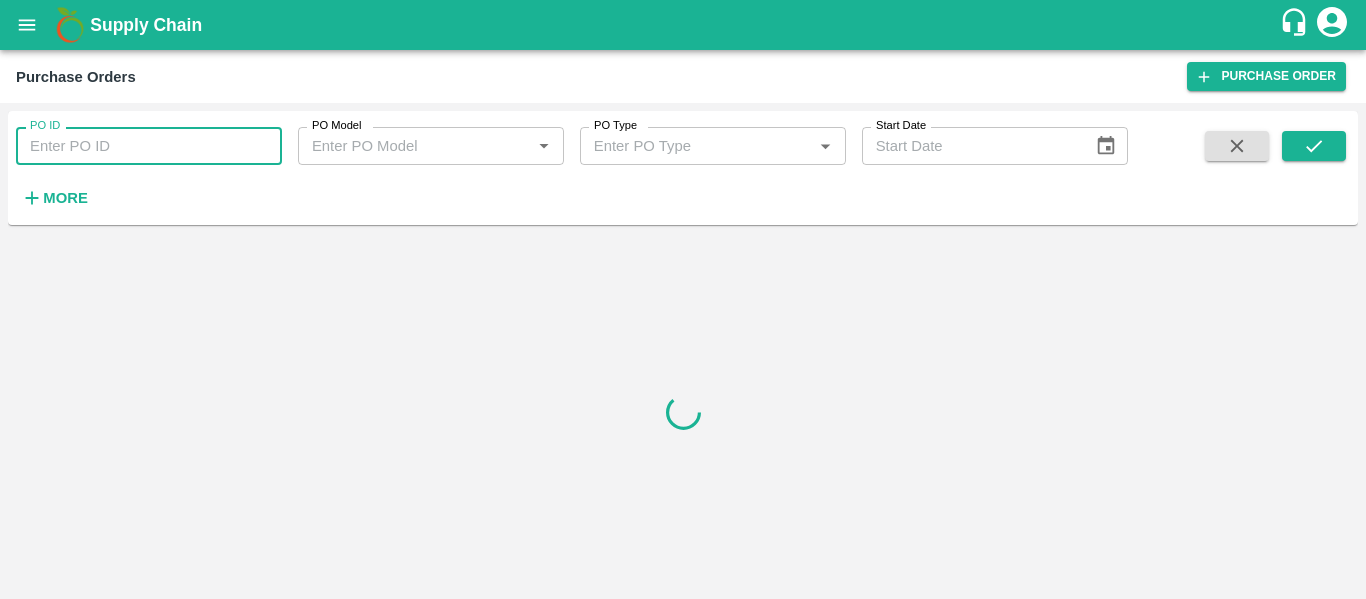 click on "PO ID" at bounding box center [149, 146] 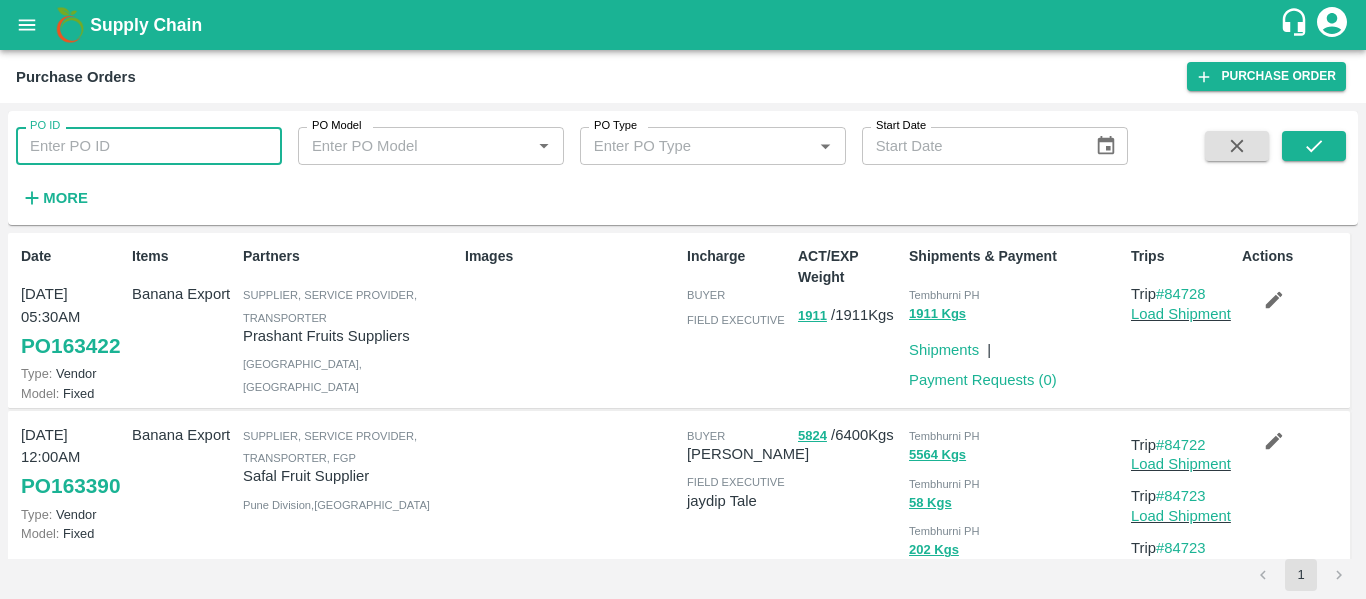 paste on "163042" 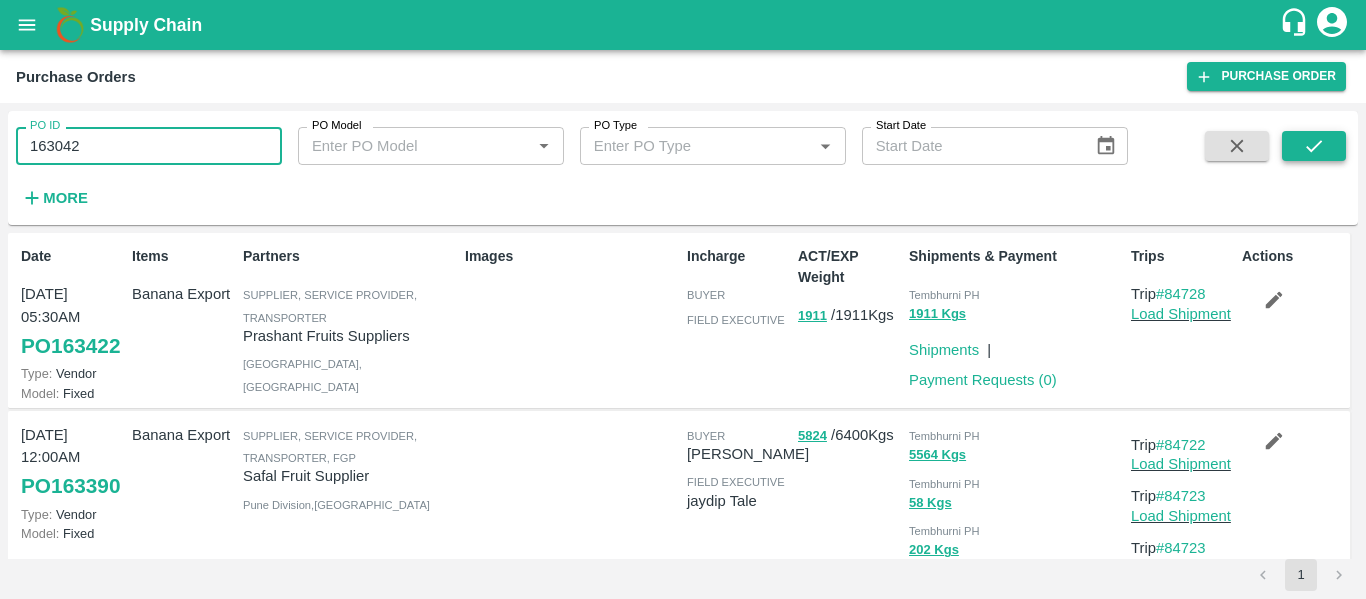 type on "163042" 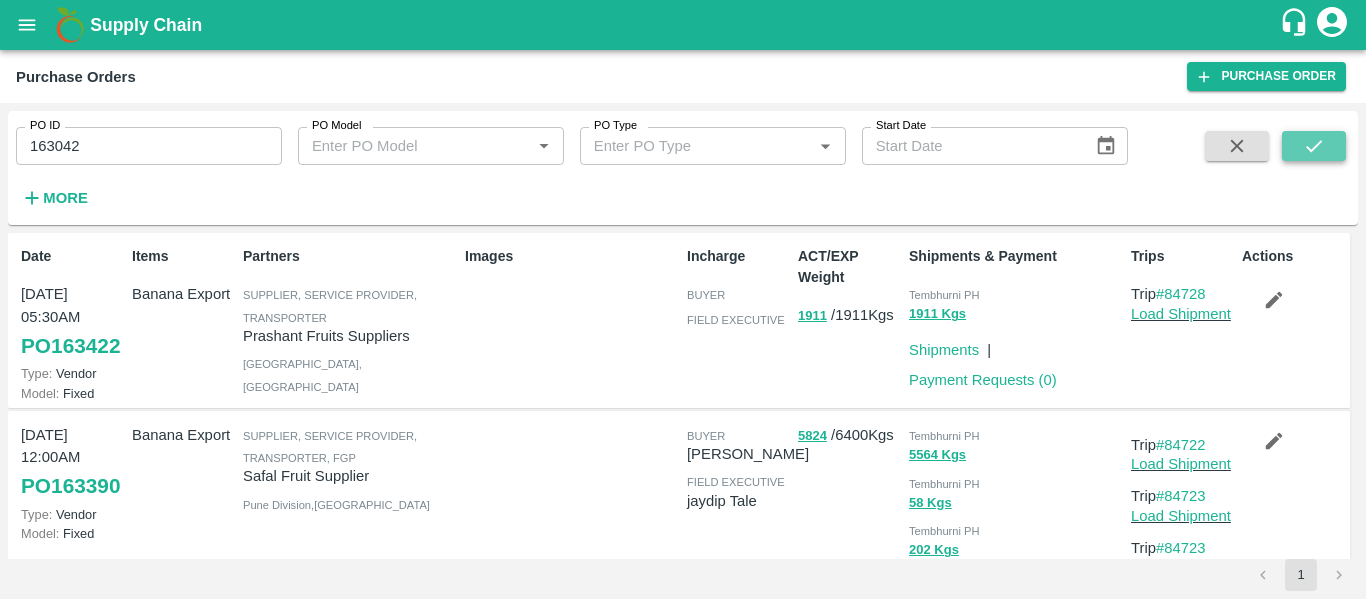click at bounding box center [1314, 146] 